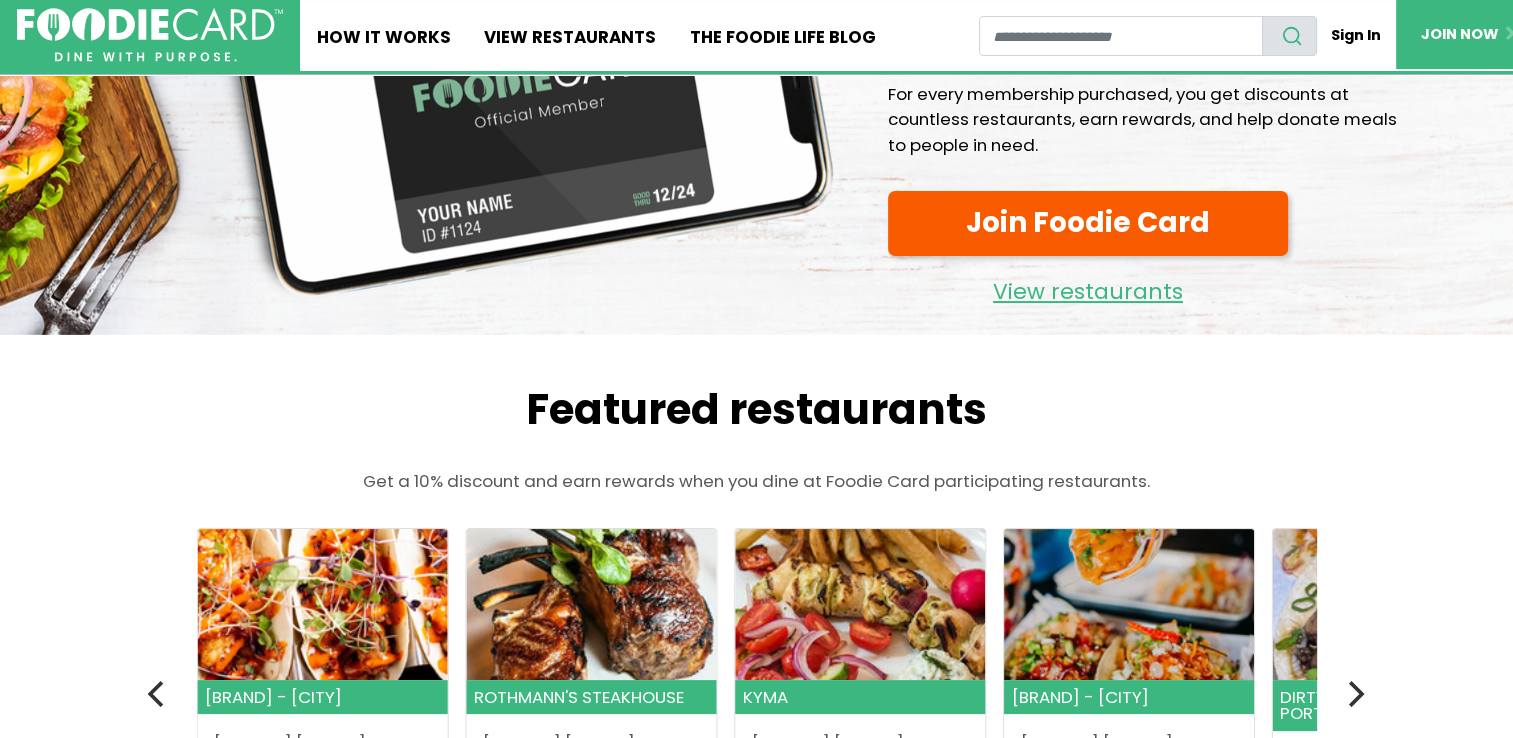 scroll, scrollTop: 300, scrollLeft: 0, axis: vertical 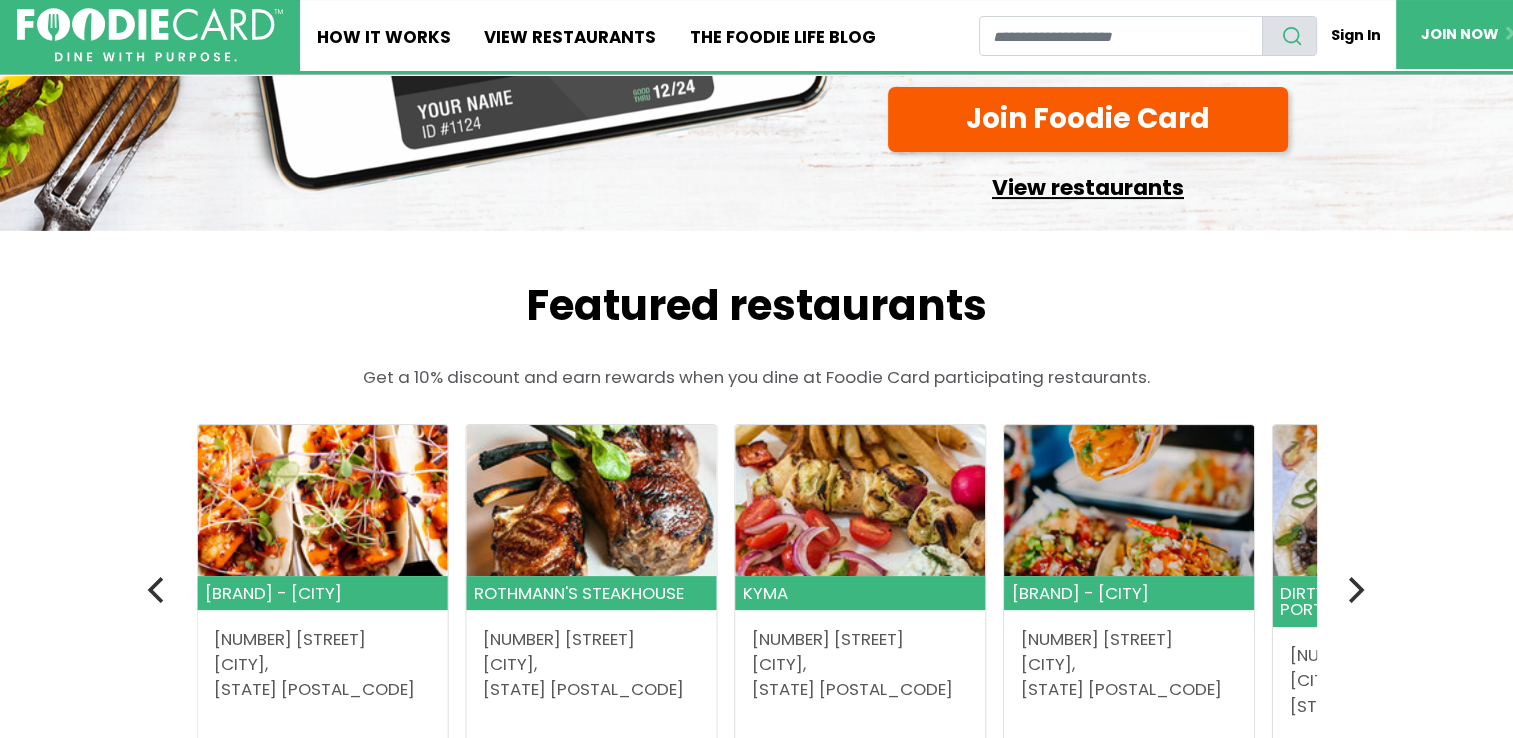 click on "View restaurants" at bounding box center [1088, 183] 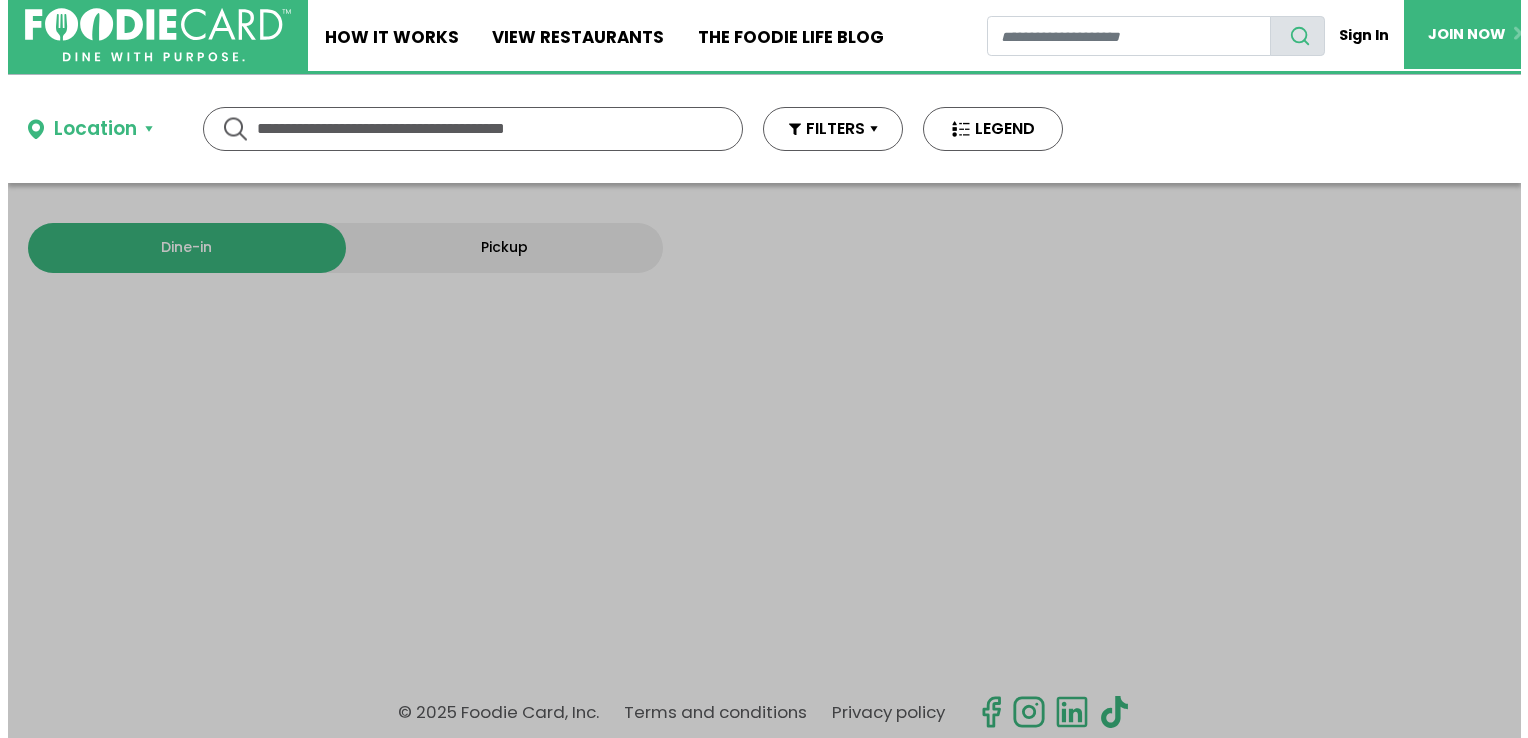 scroll, scrollTop: 0, scrollLeft: 0, axis: both 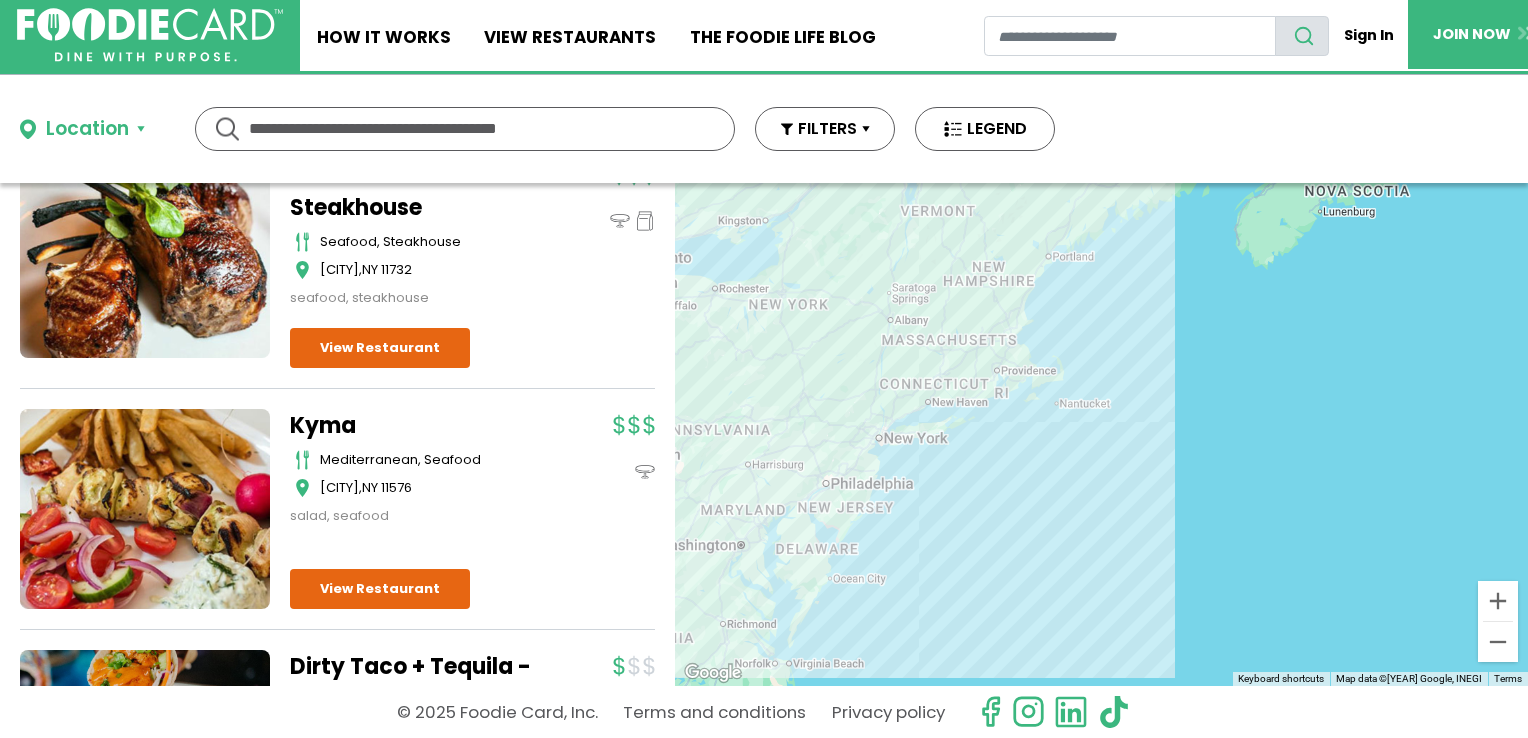 drag, startPoint x: 960, startPoint y: 562, endPoint x: 818, endPoint y: 462, distance: 173.67786 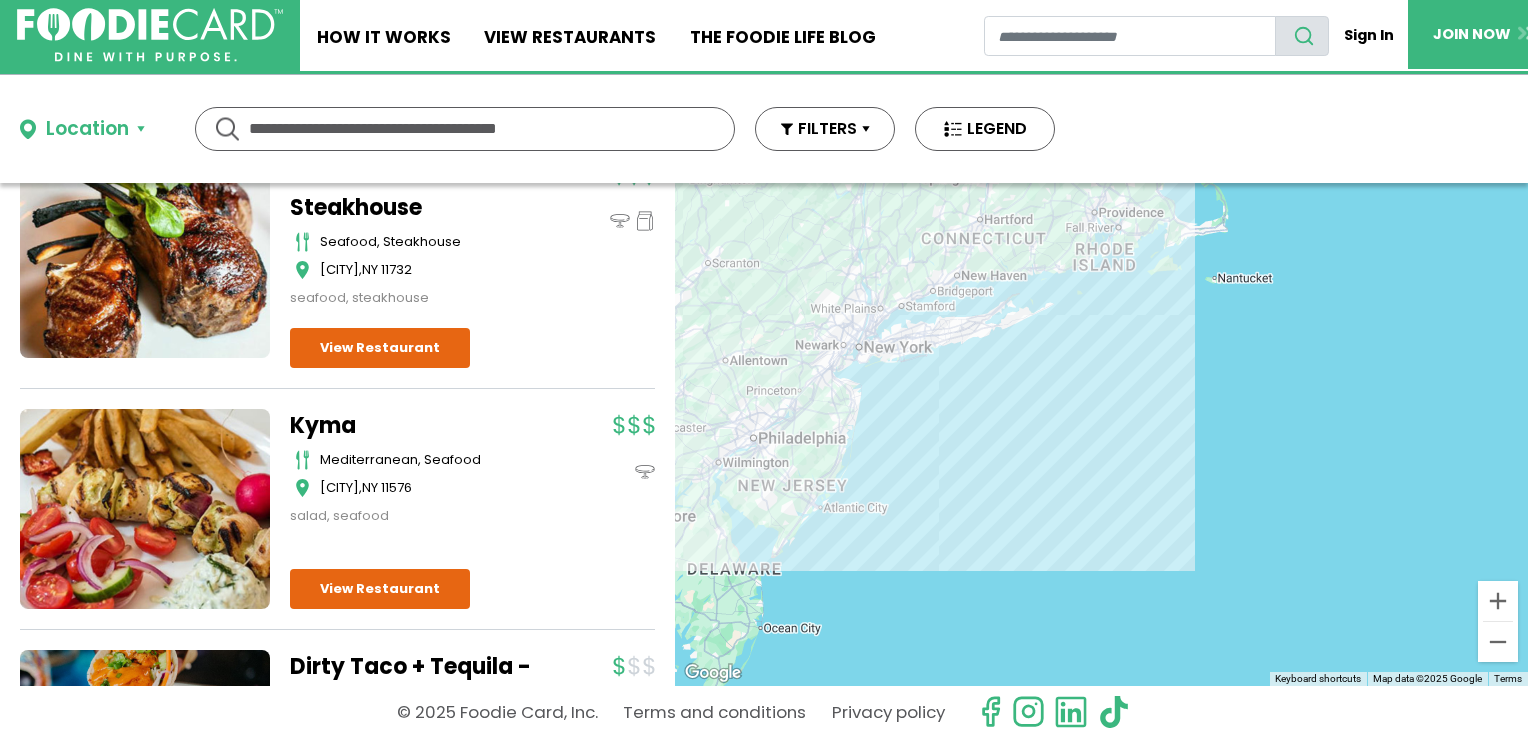 drag, startPoint x: 920, startPoint y: 498, endPoint x: 860, endPoint y: 470, distance: 66.211784 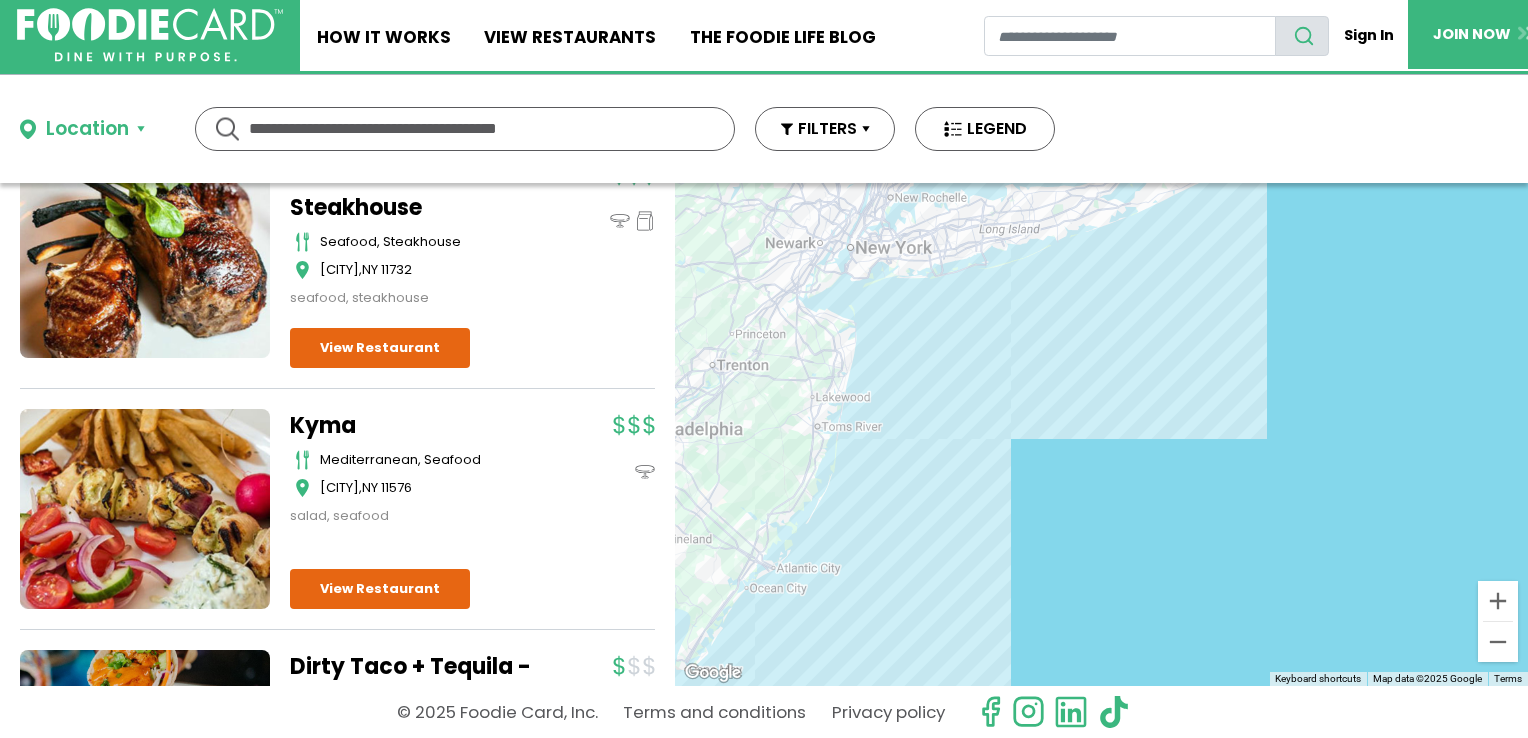 drag, startPoint x: 721, startPoint y: 321, endPoint x: 752, endPoint y: 541, distance: 222.17336 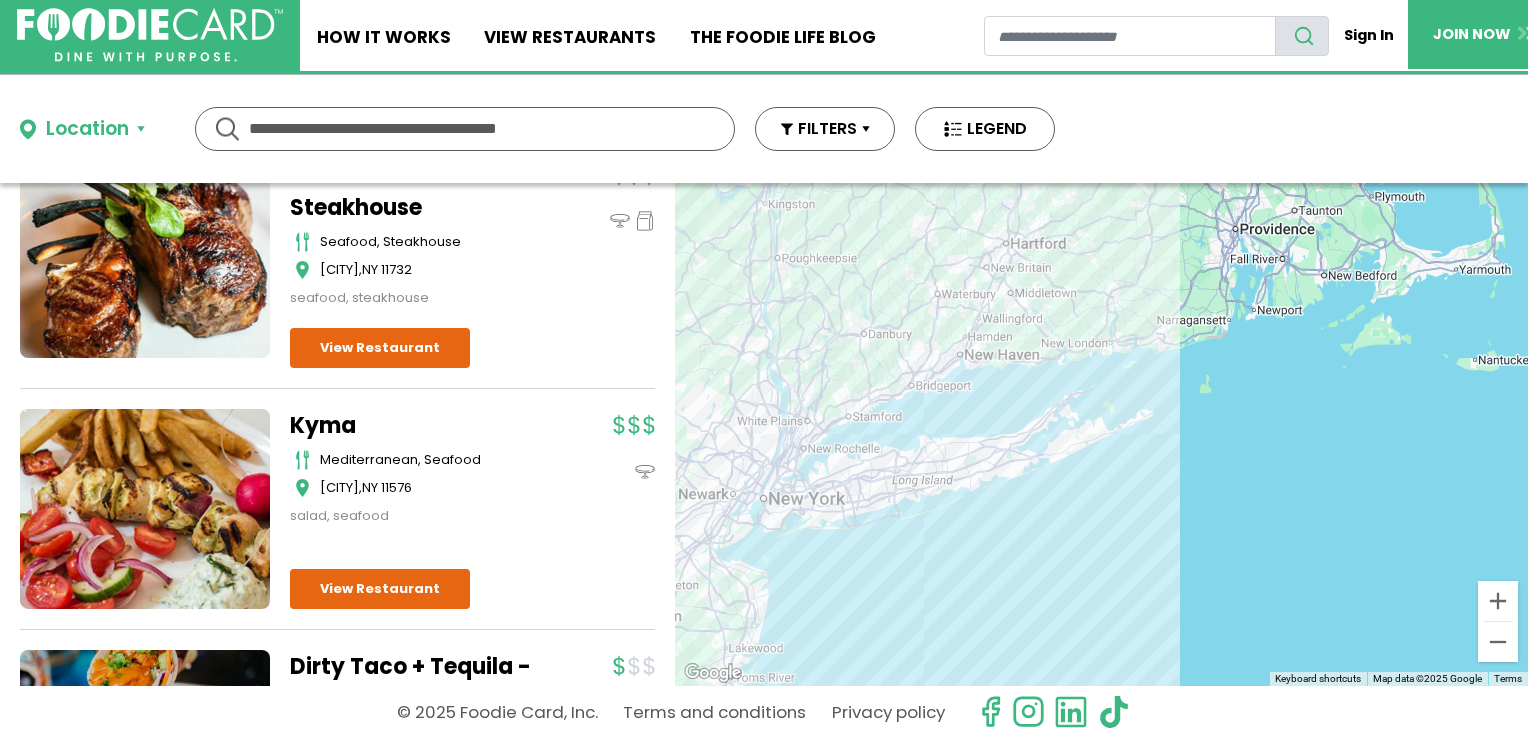drag, startPoint x: 1062, startPoint y: 491, endPoint x: 961, endPoint y: 577, distance: 132.65369 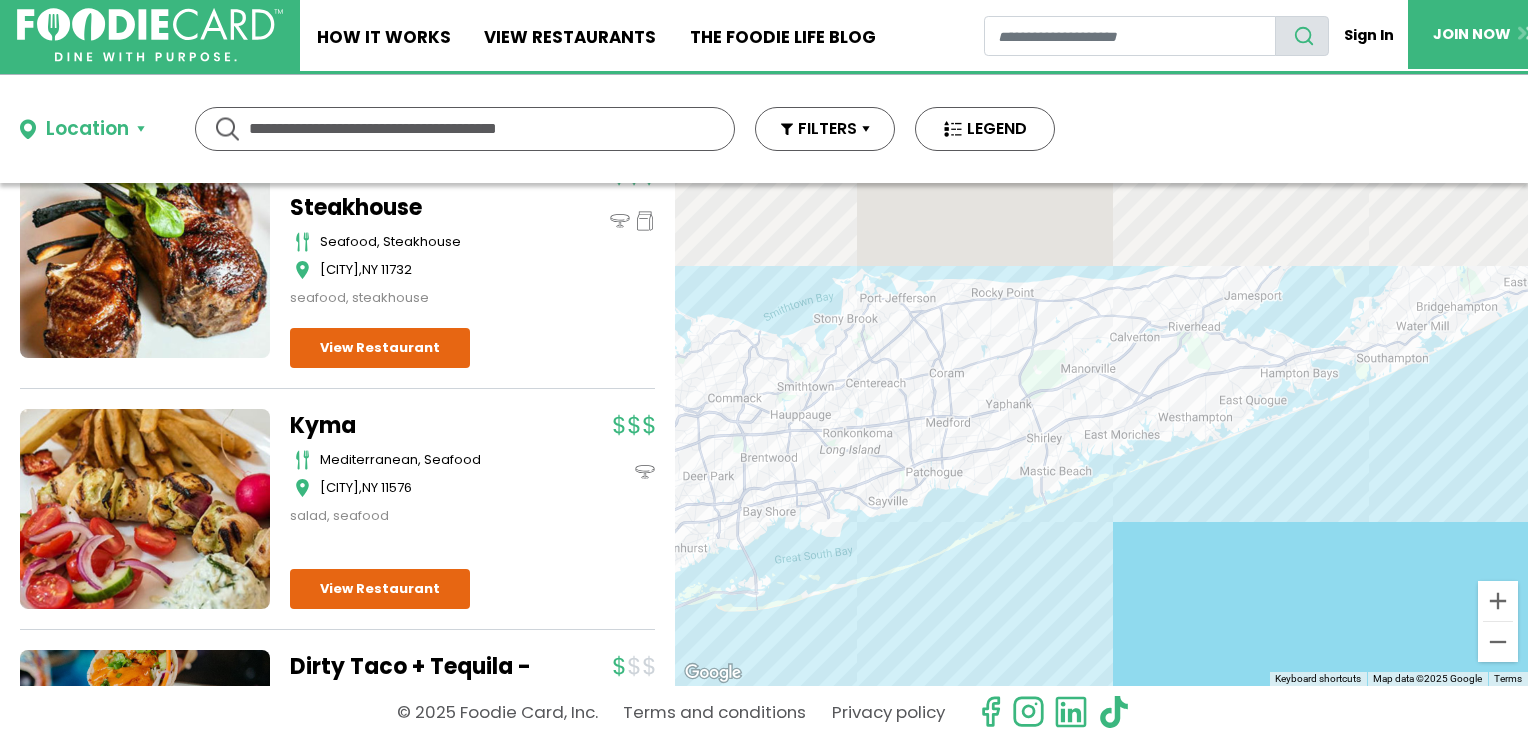 drag, startPoint x: 932, startPoint y: 320, endPoint x: 912, endPoint y: 439, distance: 120.66897 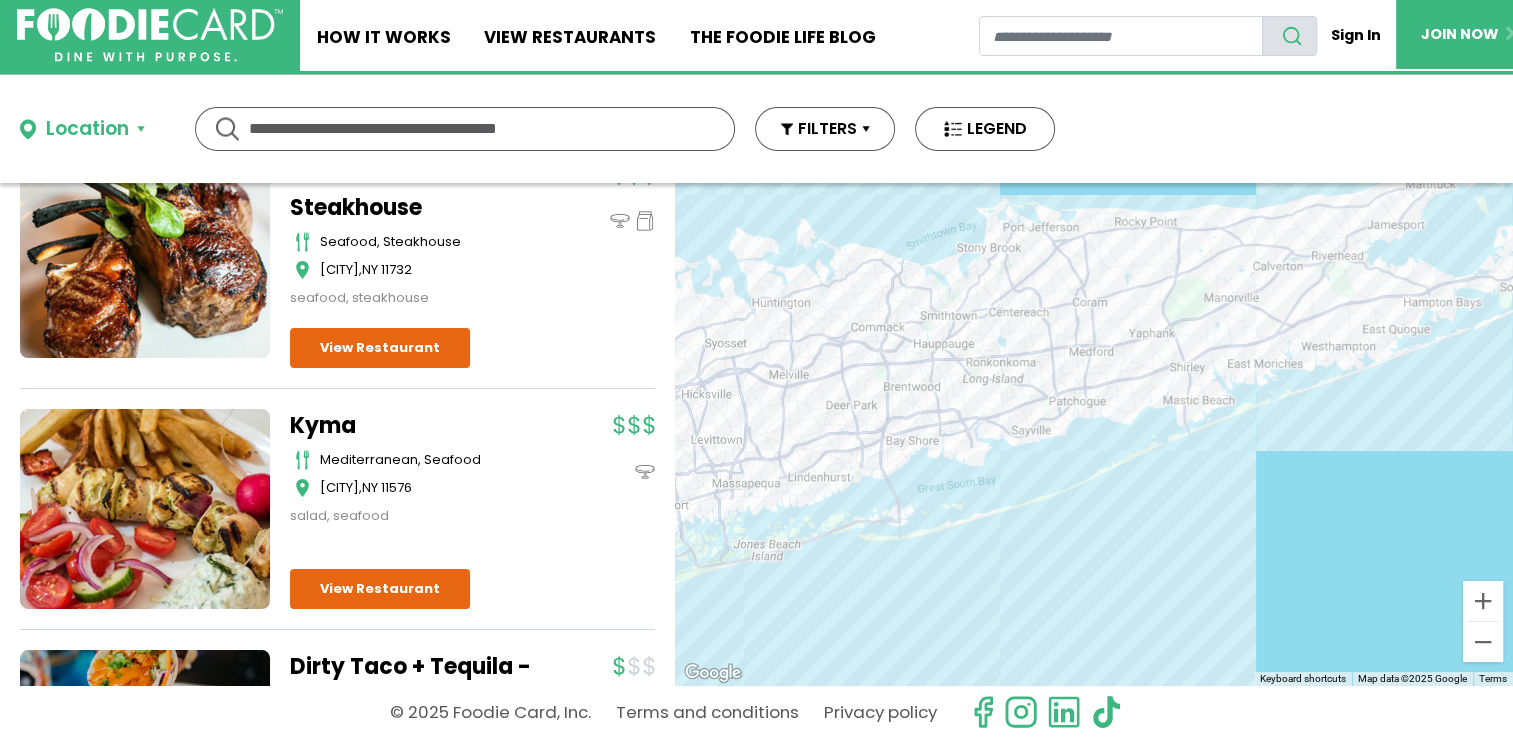 drag, startPoint x: 976, startPoint y: 434, endPoint x: 1027, endPoint y: 414, distance: 54.781384 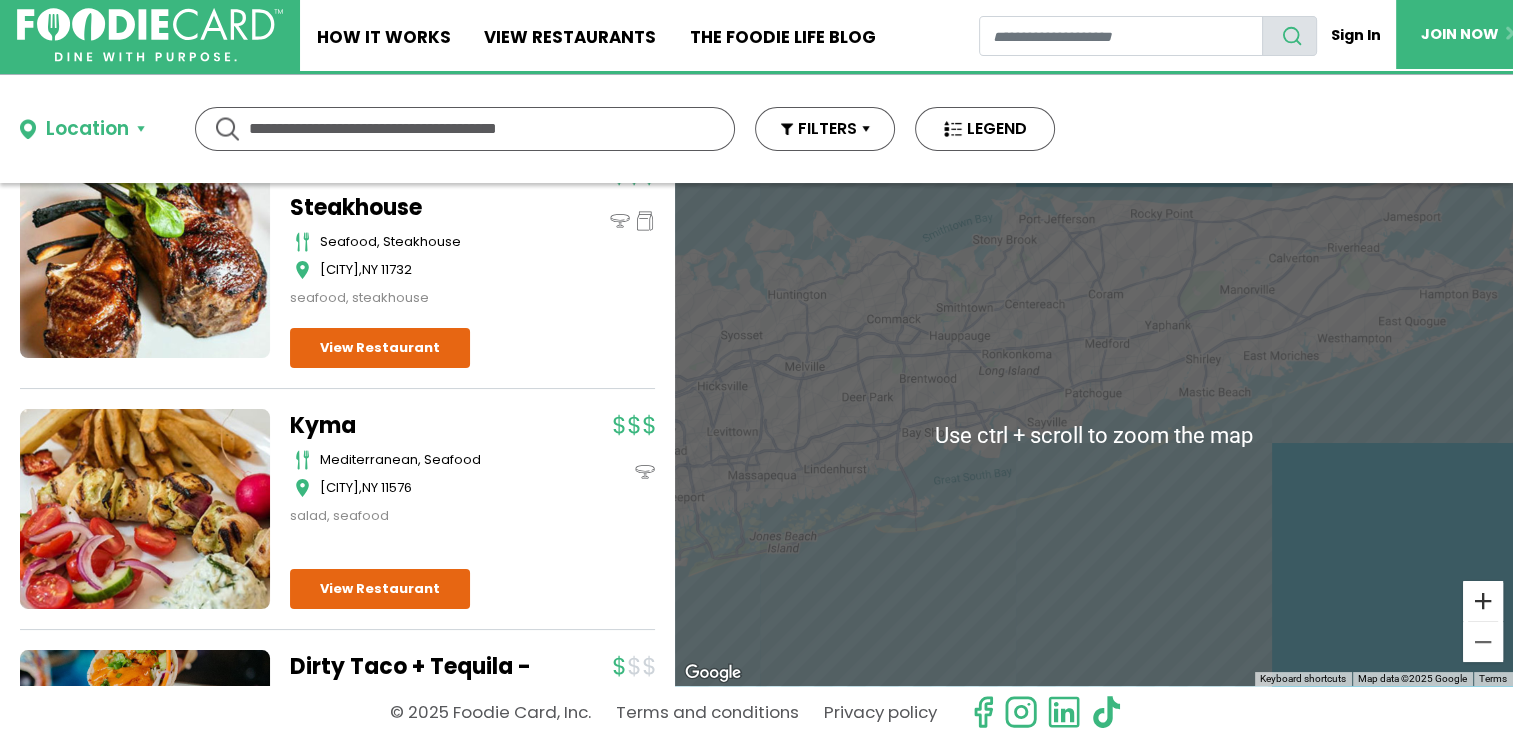click at bounding box center [1483, 601] 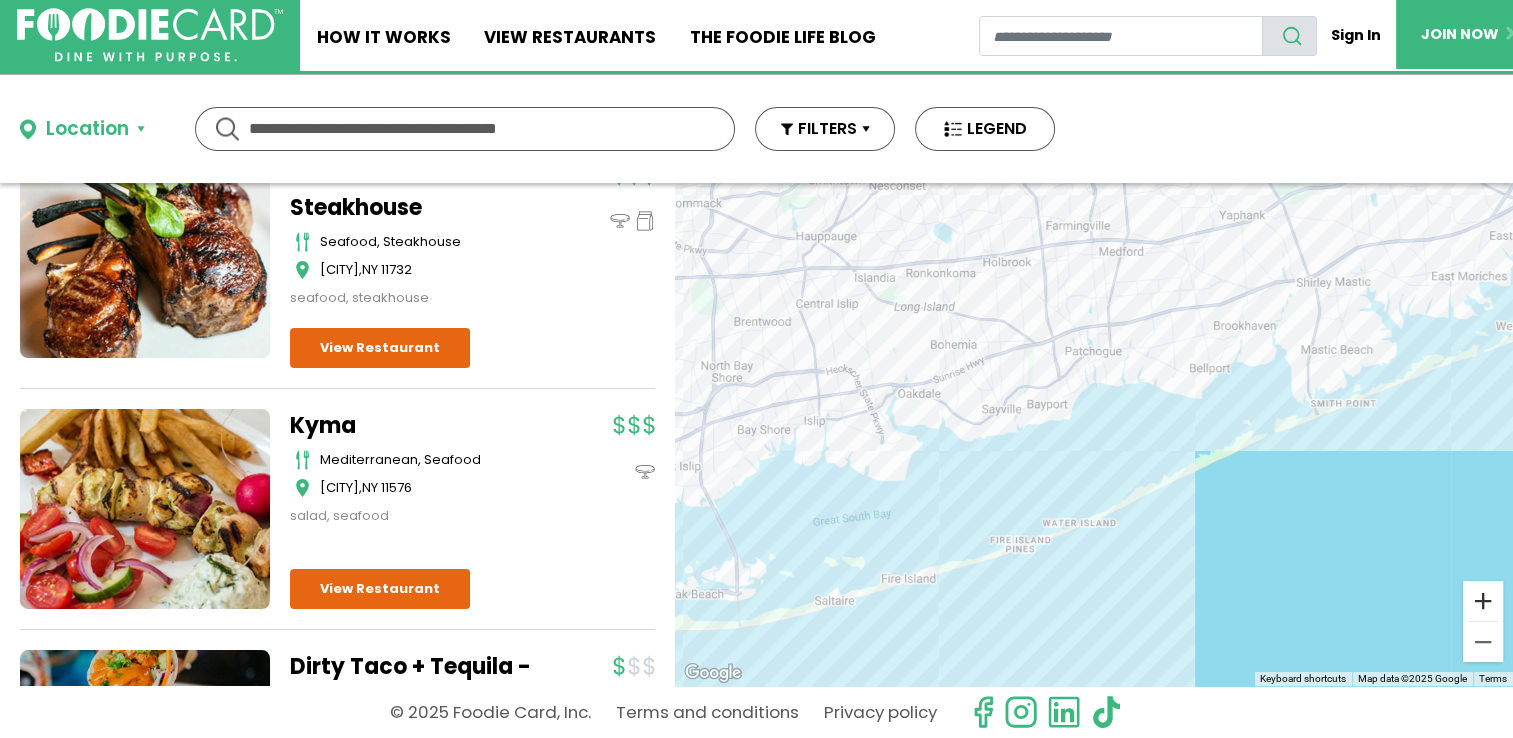 click at bounding box center (1483, 601) 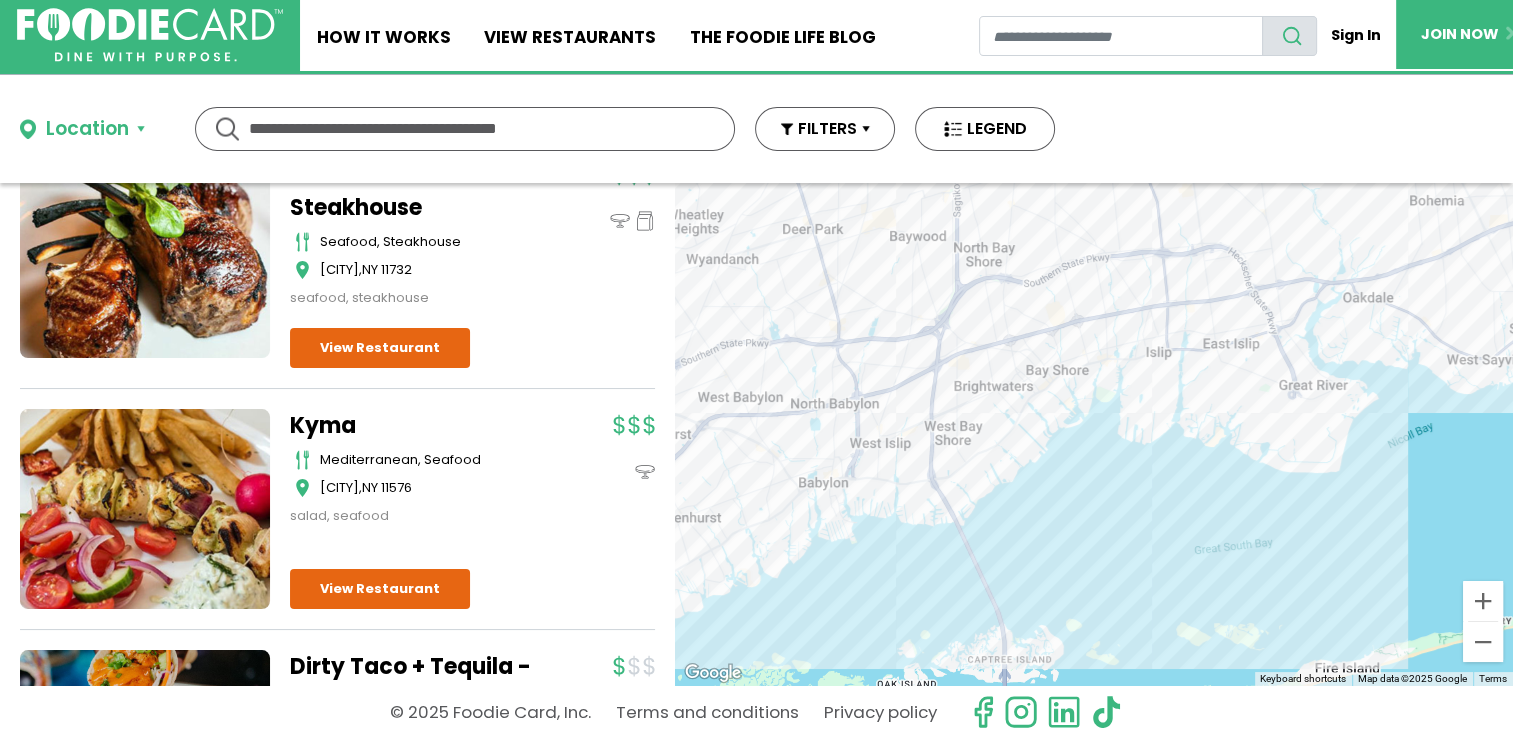 drag, startPoint x: 981, startPoint y: 427, endPoint x: 1410, endPoint y: 411, distance: 429.29828 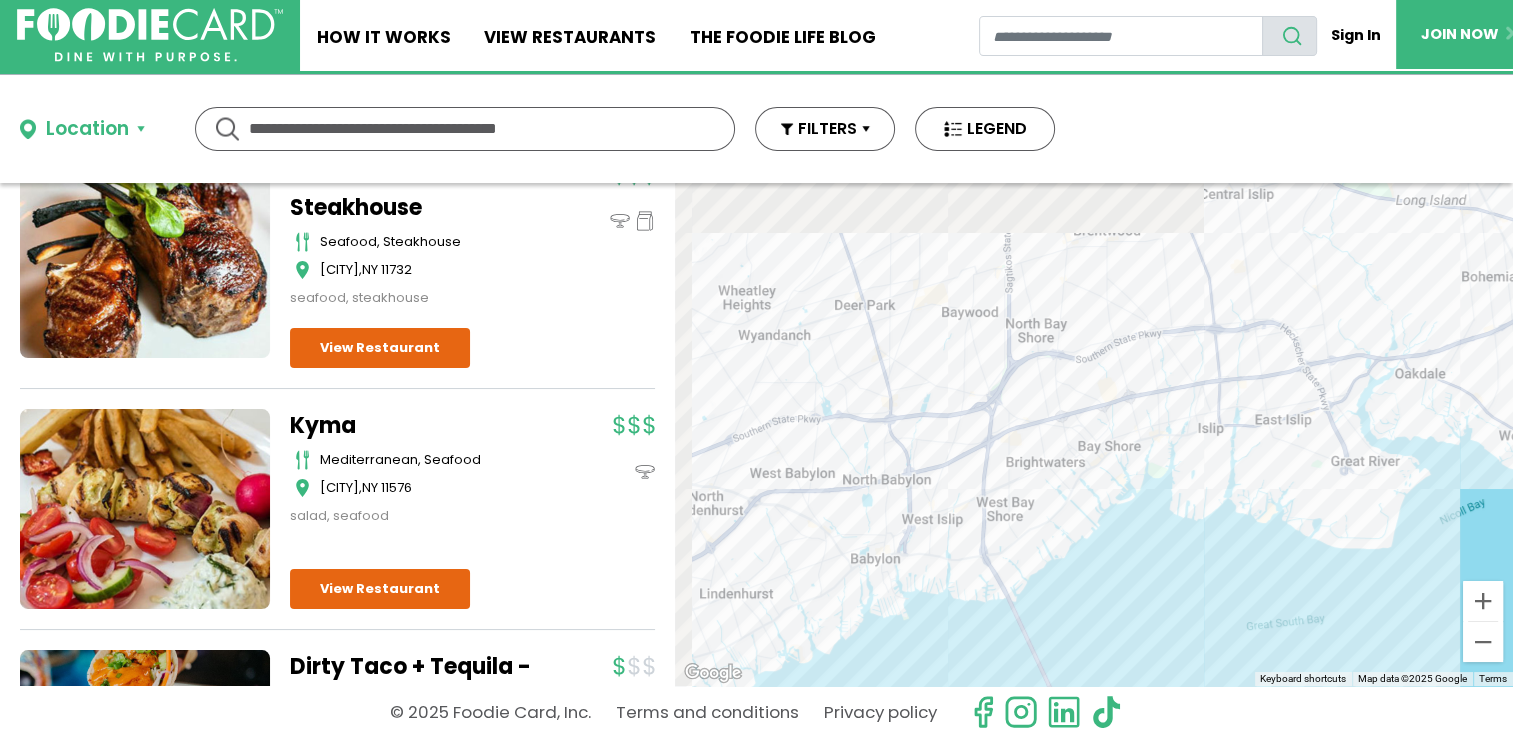 drag, startPoint x: 1255, startPoint y: 522, endPoint x: 1284, endPoint y: 558, distance: 46.227695 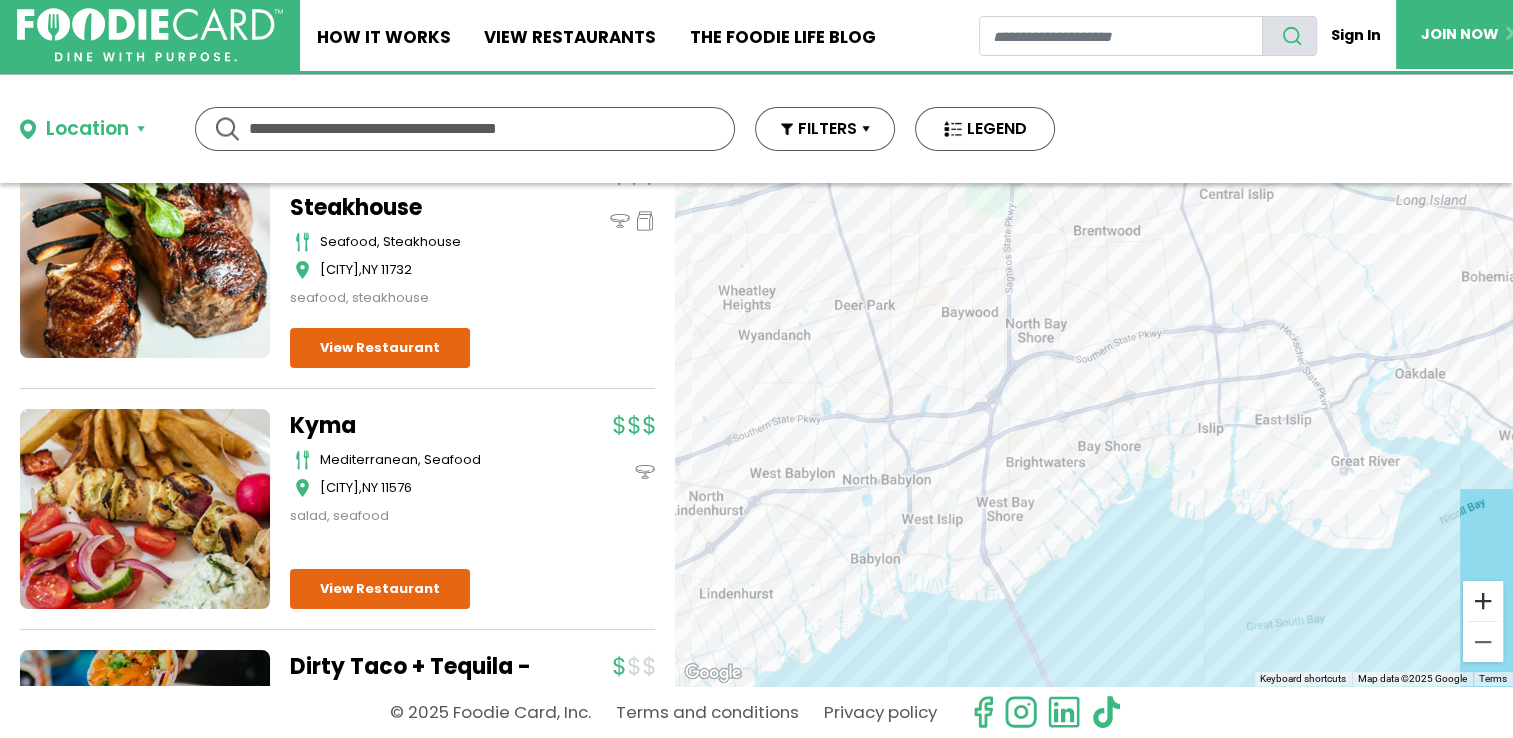 click at bounding box center [1483, 601] 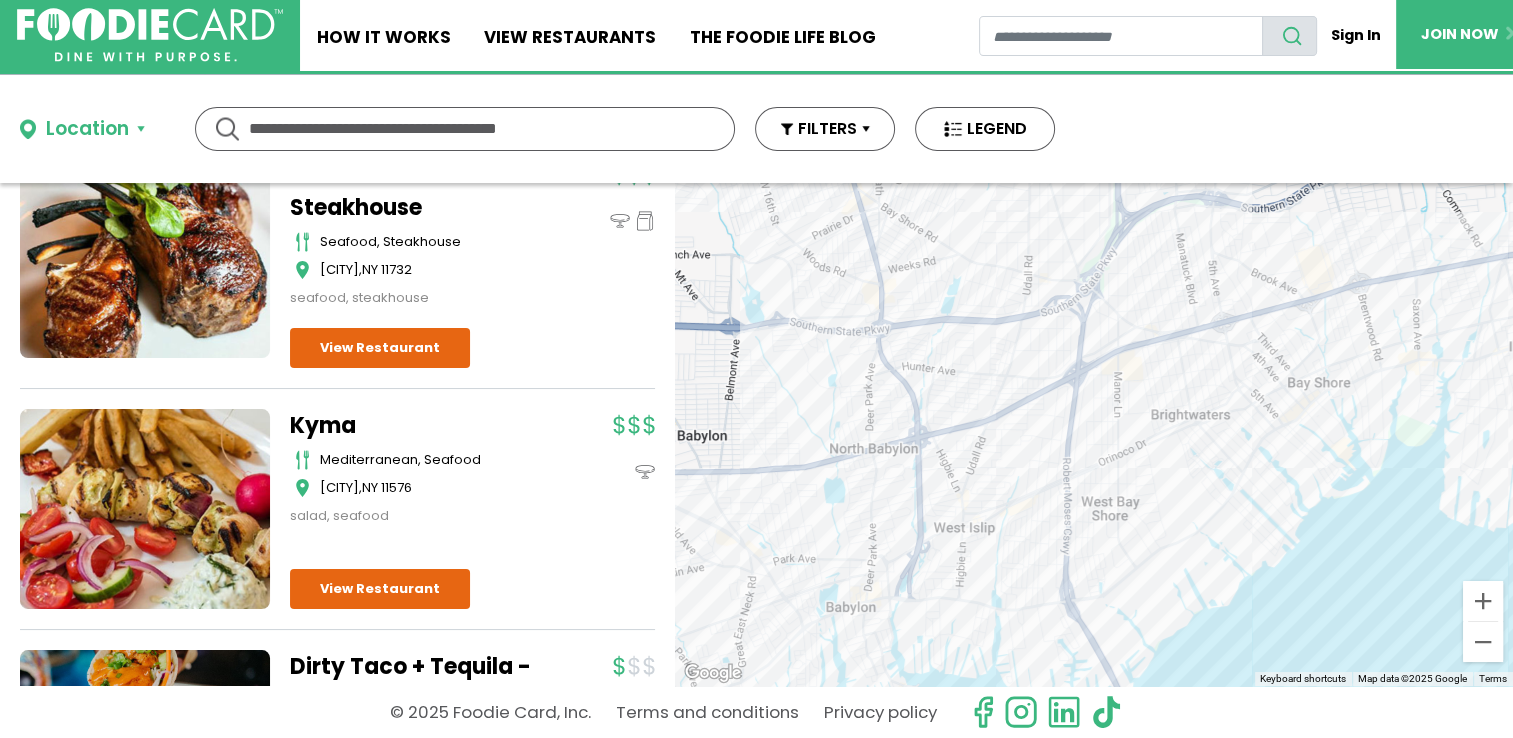 drag, startPoint x: 1156, startPoint y: 522, endPoint x: 1352, endPoint y: 446, distance: 210.21893 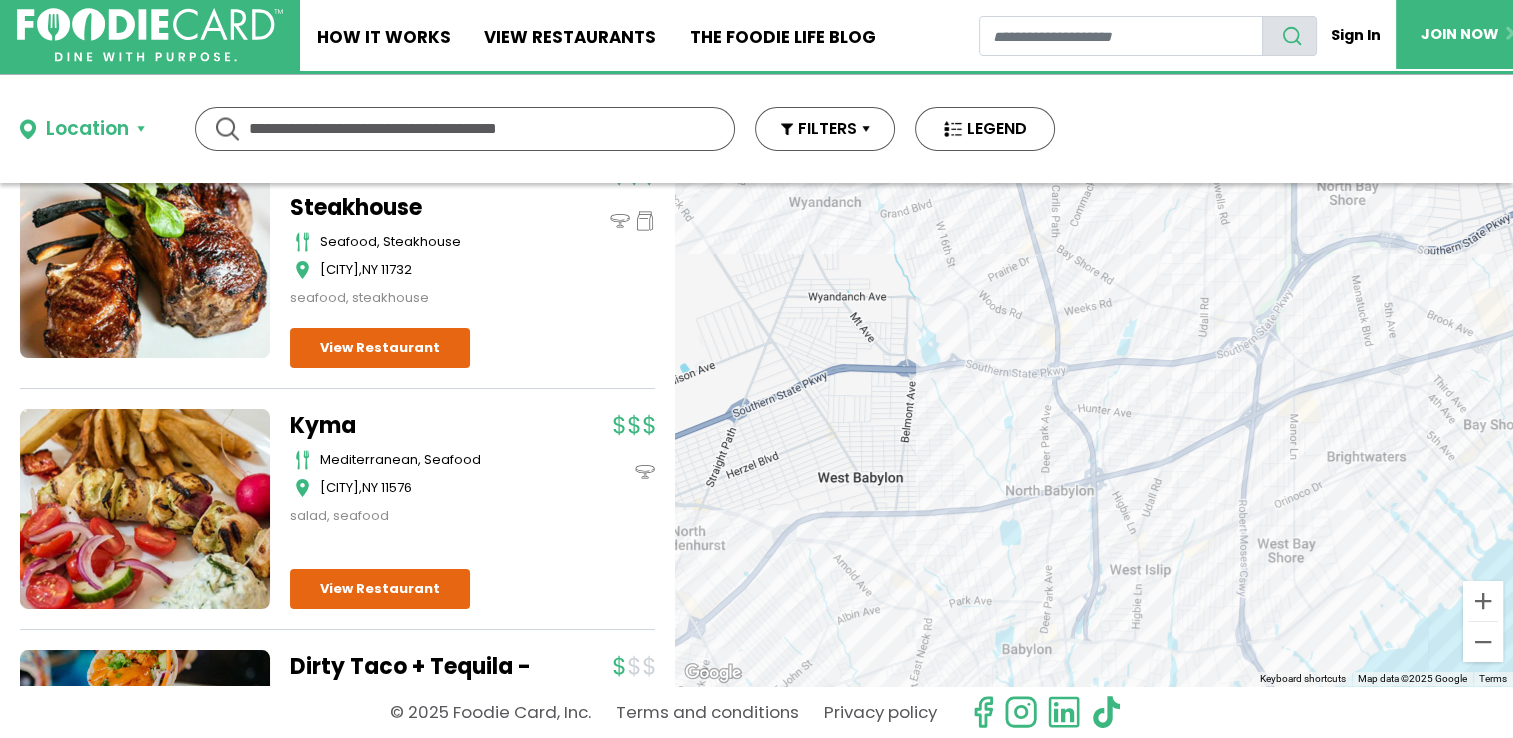 drag, startPoint x: 898, startPoint y: 414, endPoint x: 1050, endPoint y: 448, distance: 155.75623 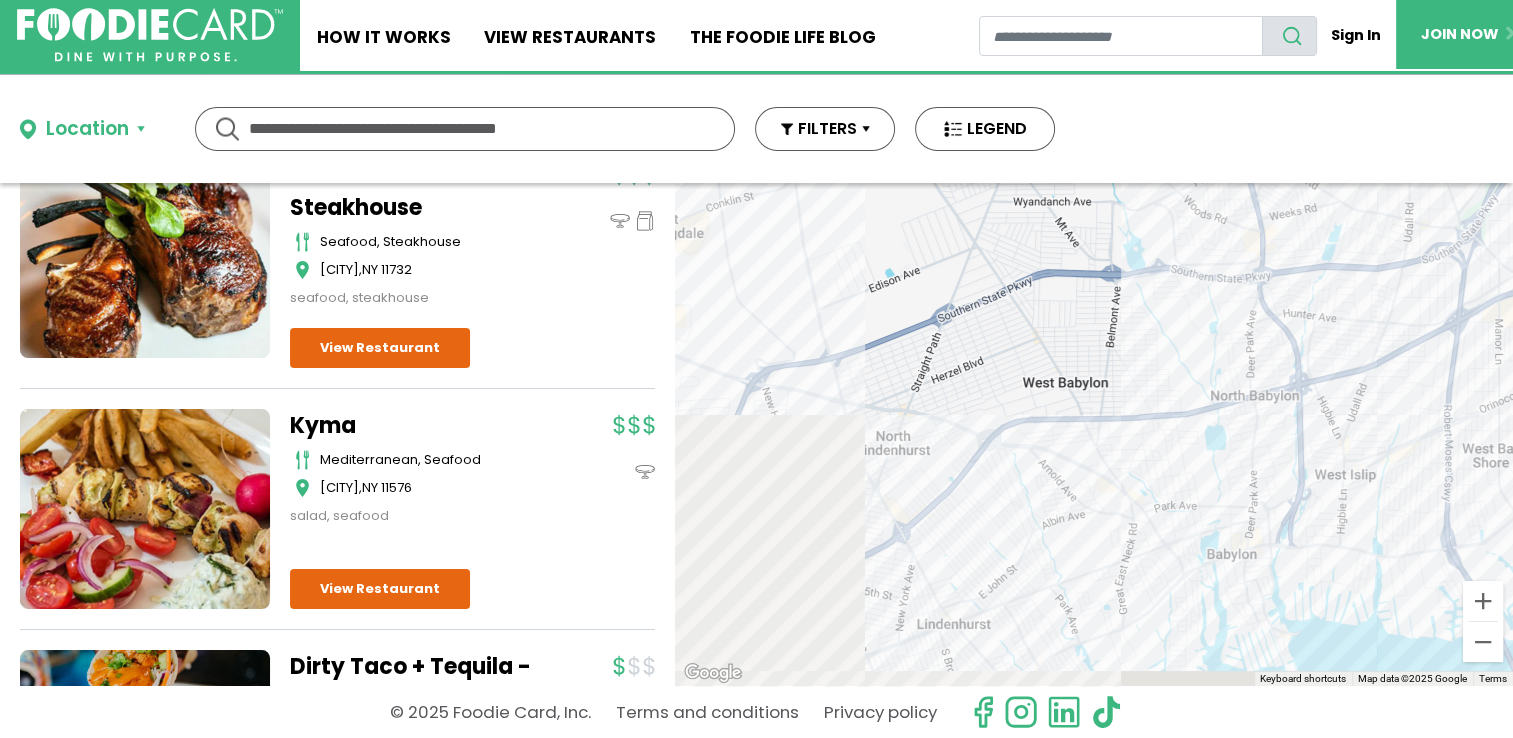 drag, startPoint x: 921, startPoint y: 526, endPoint x: 1126, endPoint y: 426, distance: 228.08989 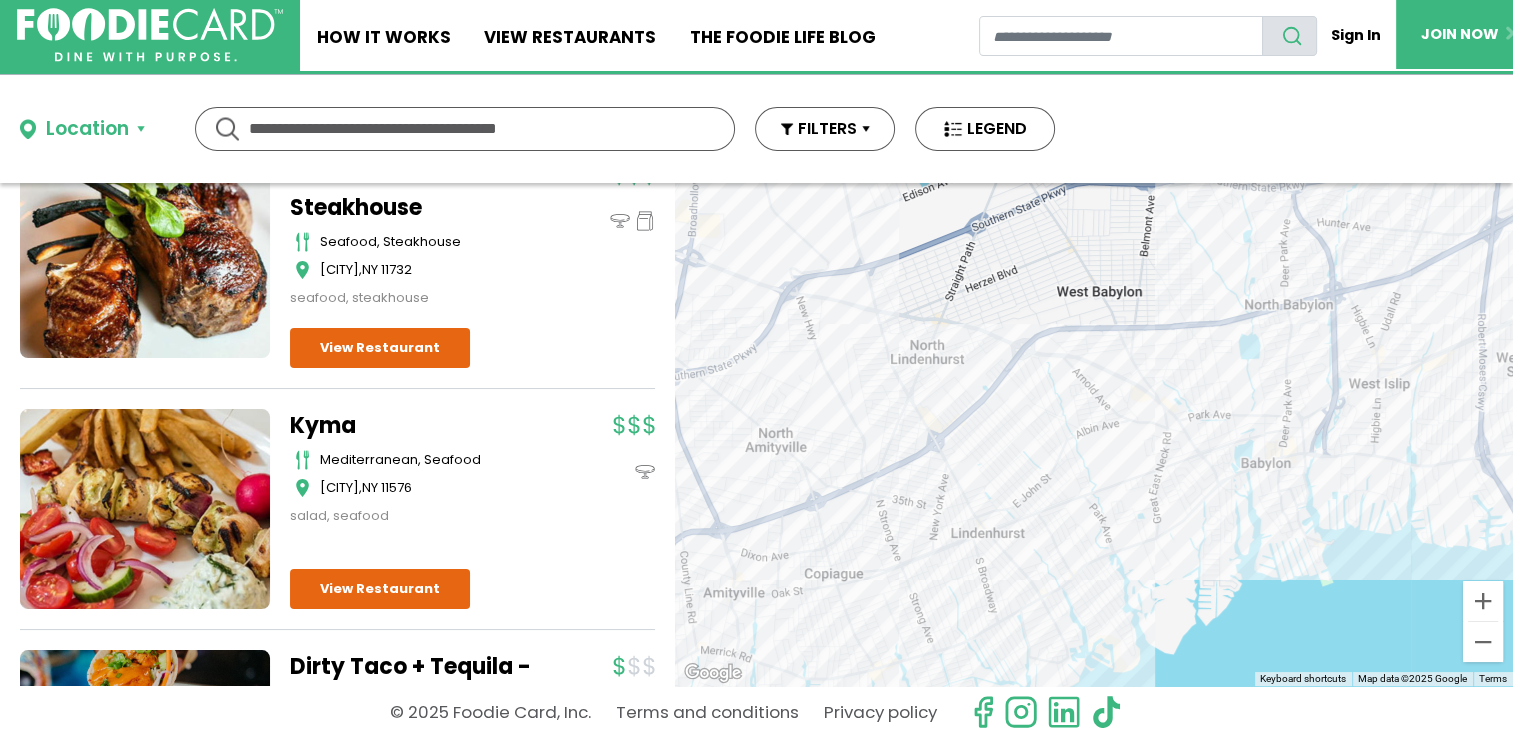 drag, startPoint x: 1006, startPoint y: 502, endPoint x: 1038, endPoint y: 403, distance: 104.04326 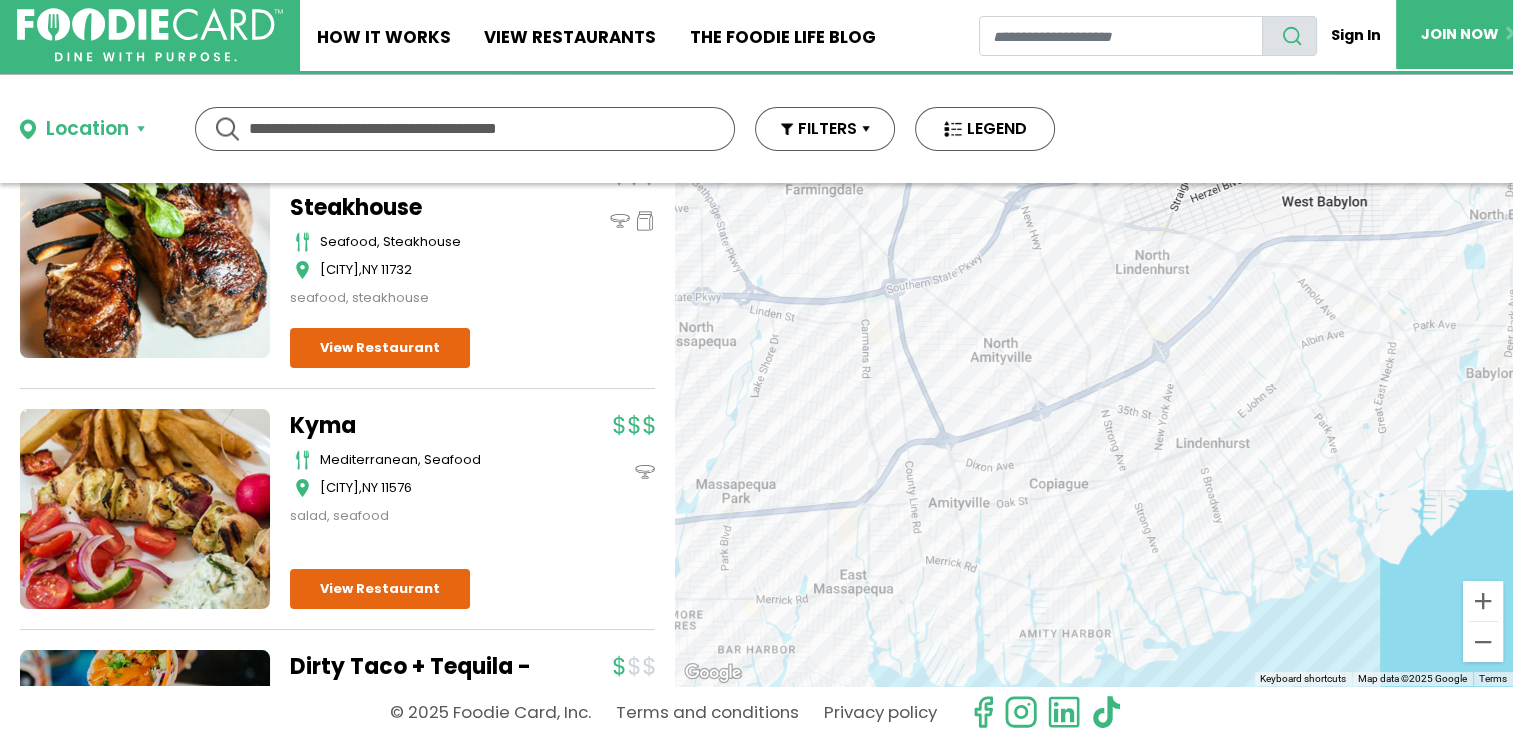 drag, startPoint x: 908, startPoint y: 432, endPoint x: 1084, endPoint y: 377, distance: 184.3936 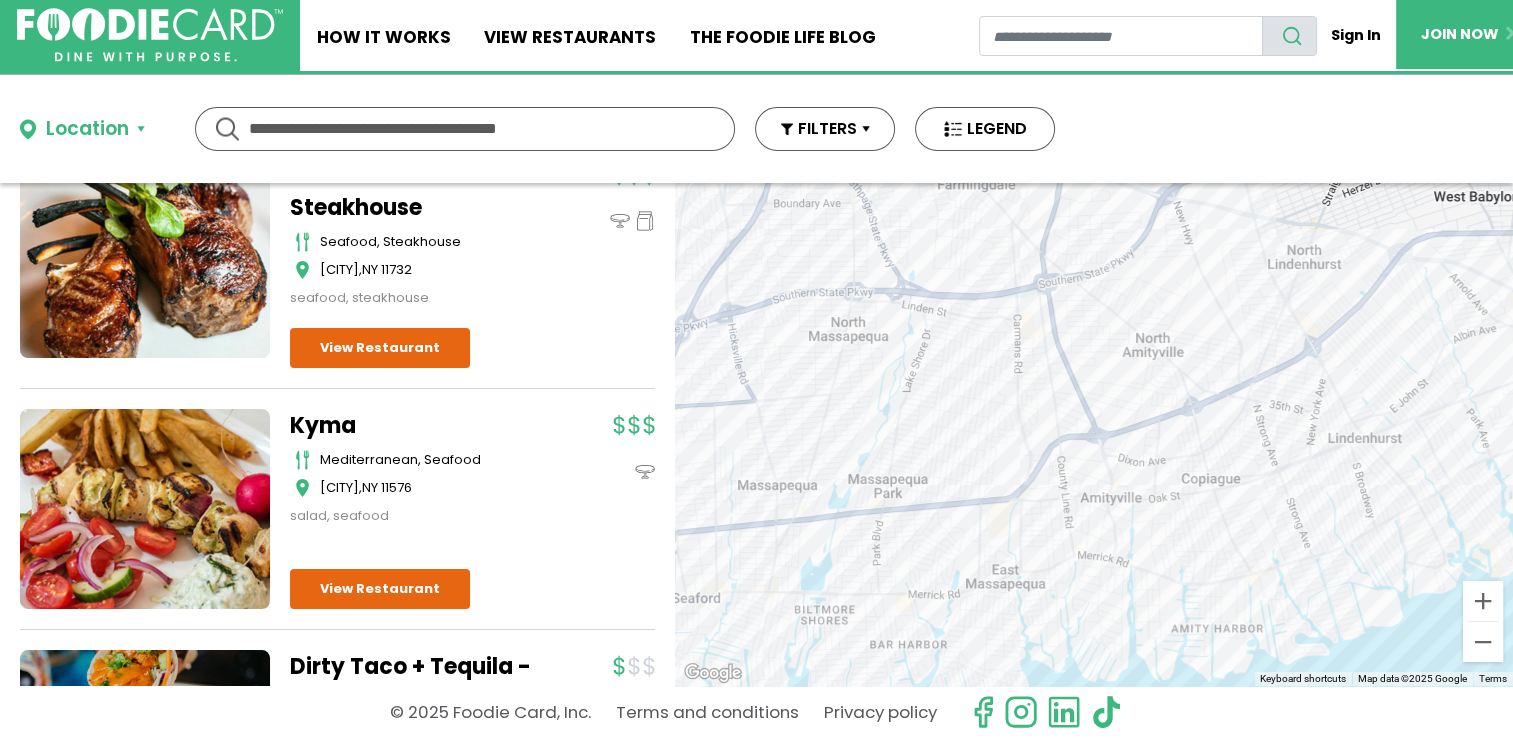 drag, startPoint x: 912, startPoint y: 410, endPoint x: 1023, endPoint y: 420, distance: 111.44954 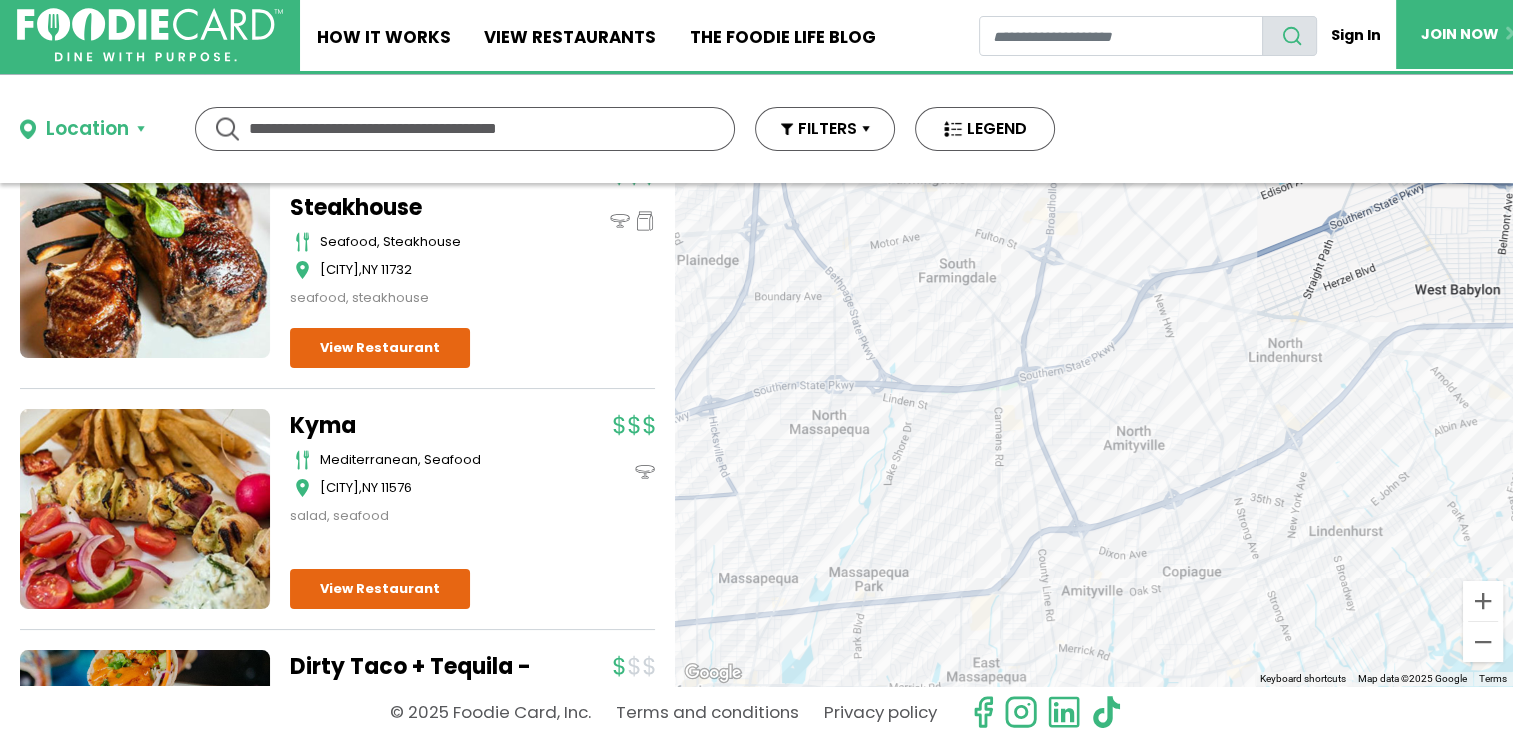 drag, startPoint x: 860, startPoint y: 478, endPoint x: 830, endPoint y: 572, distance: 98.67117 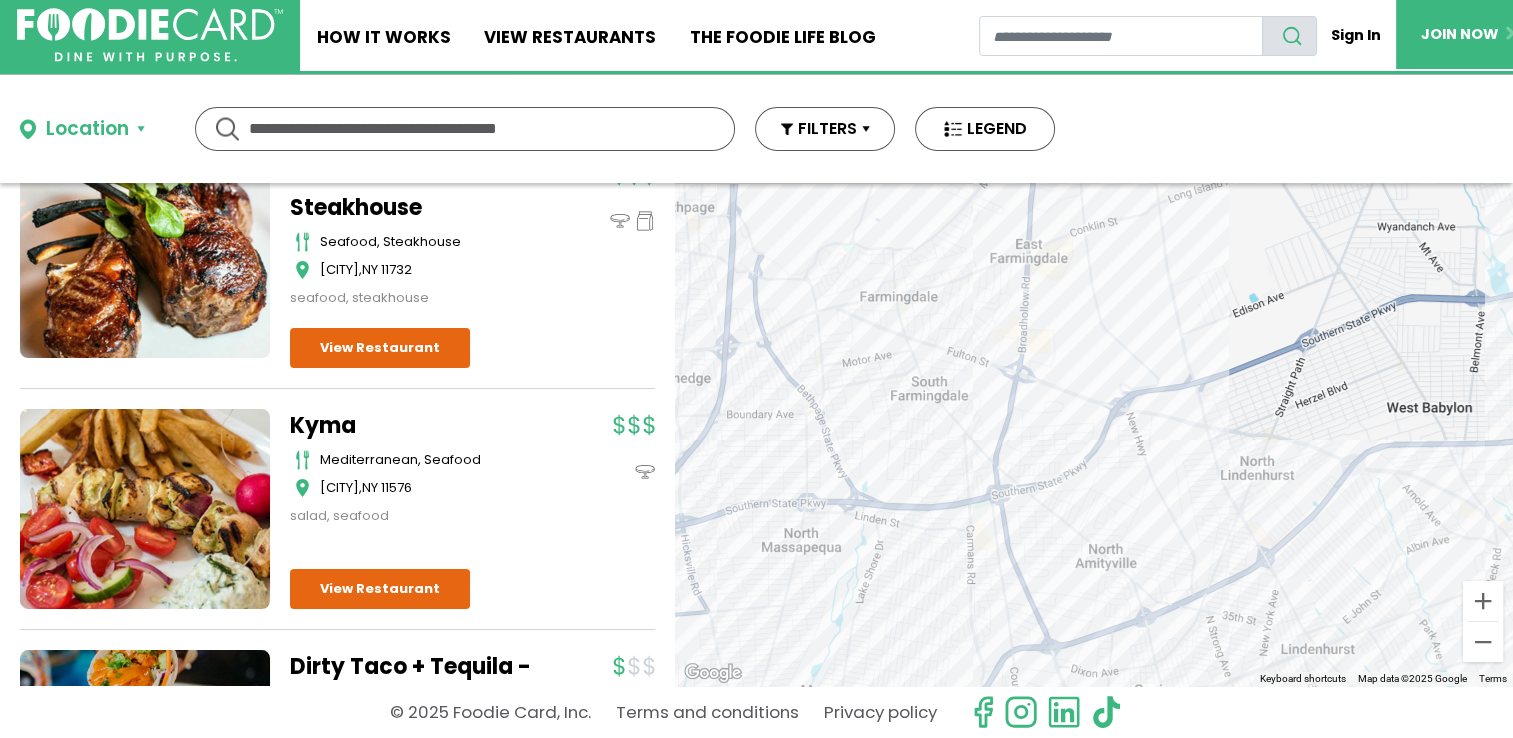 drag, startPoint x: 910, startPoint y: 387, endPoint x: 890, endPoint y: 442, distance: 58.5235 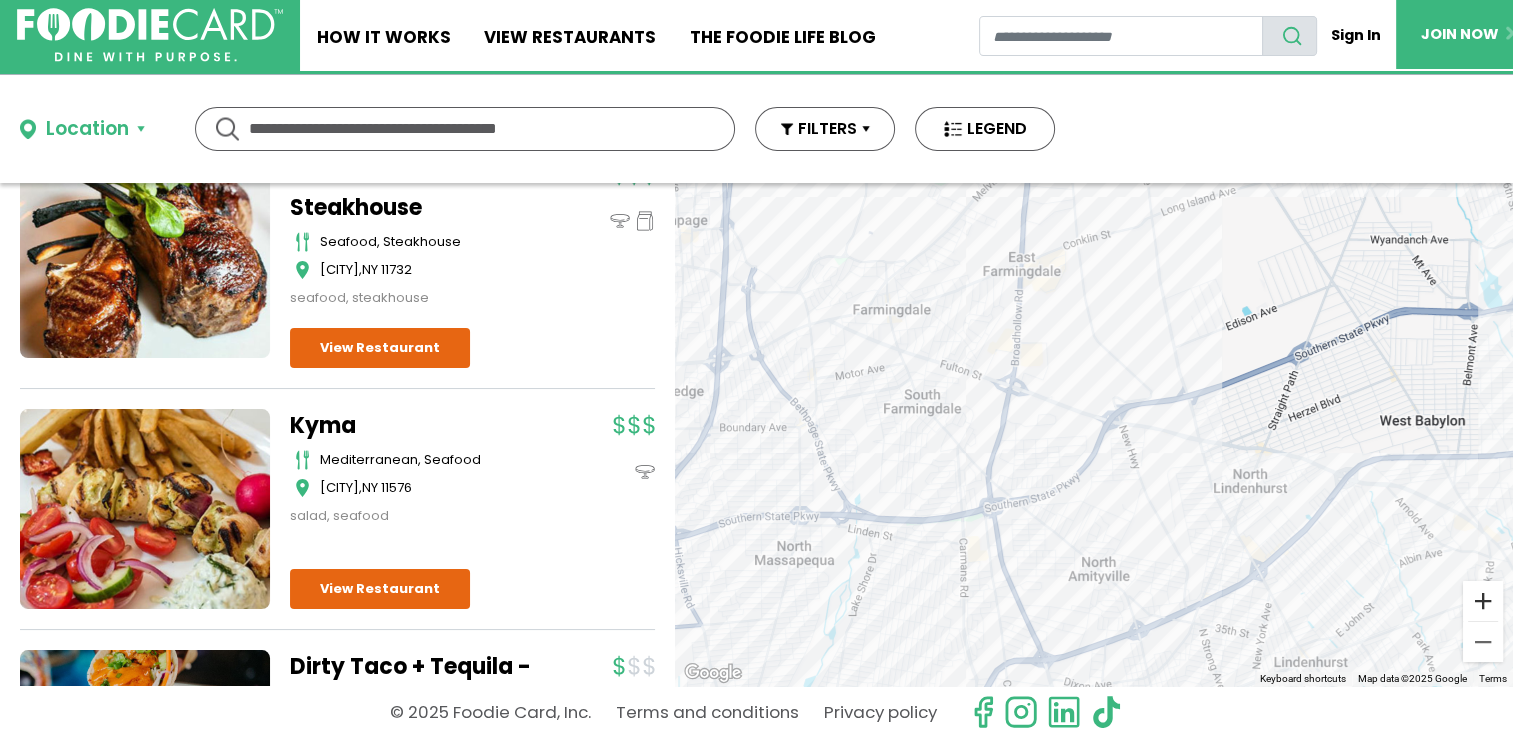 click at bounding box center [1483, 601] 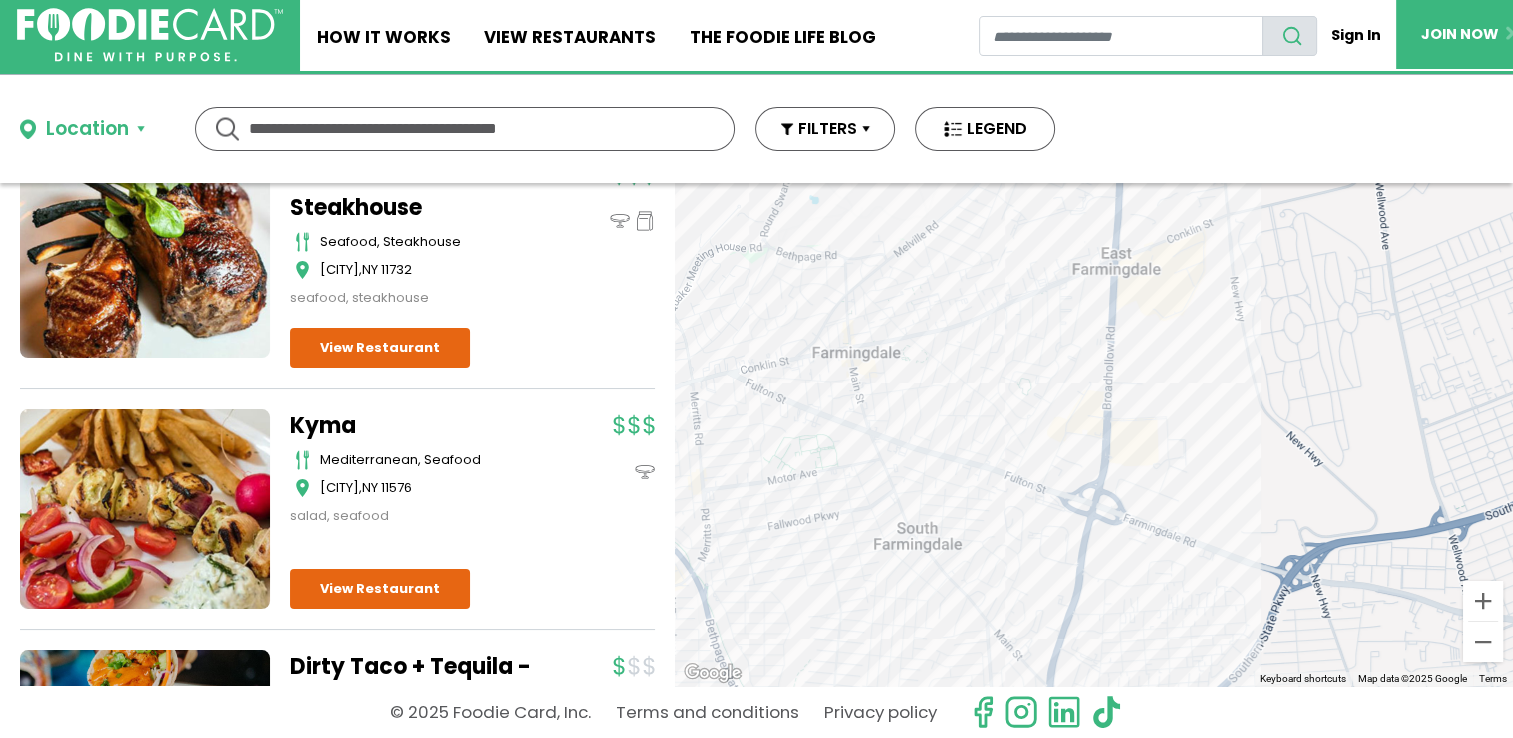 drag, startPoint x: 781, startPoint y: 326, endPoint x: 892, endPoint y: 424, distance: 148.07092 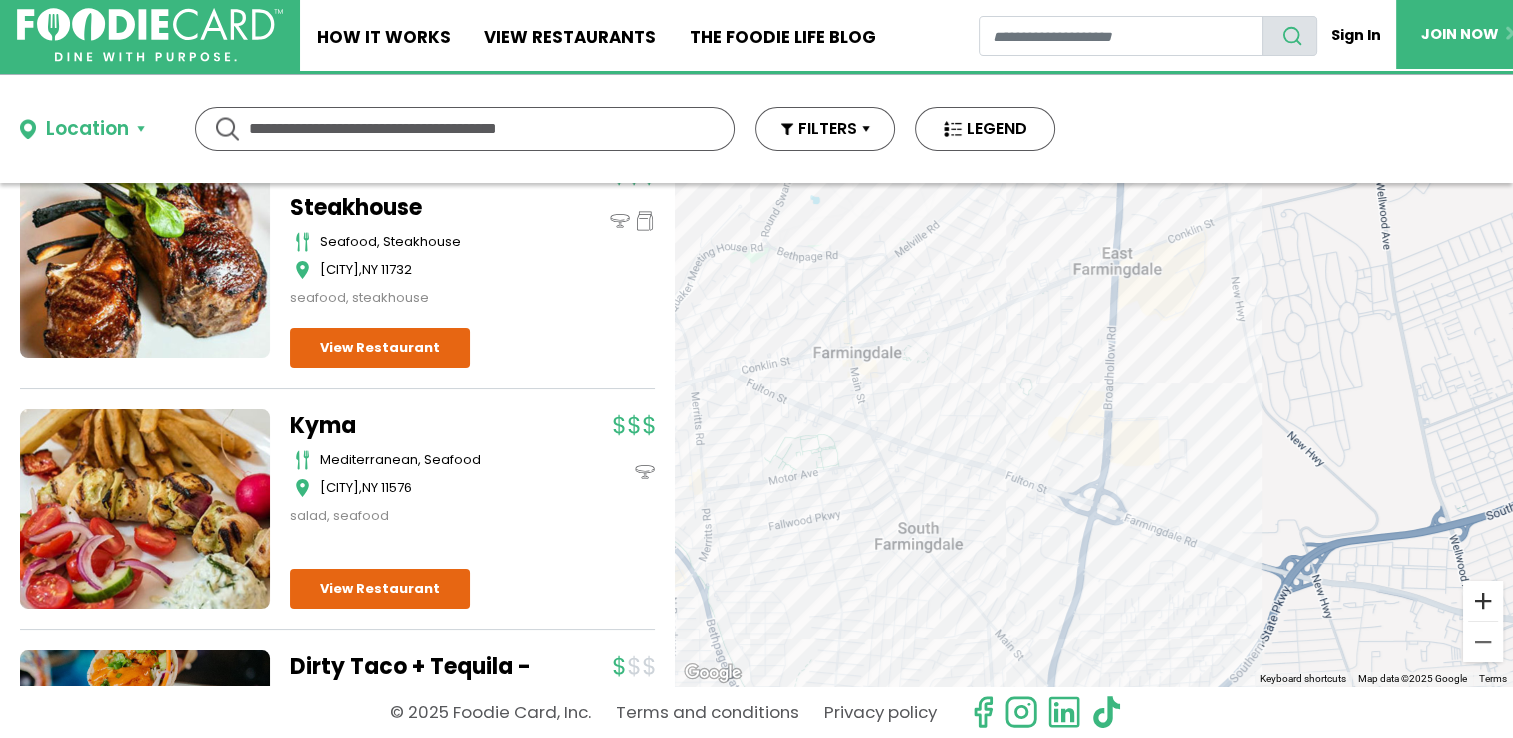 click at bounding box center [1483, 601] 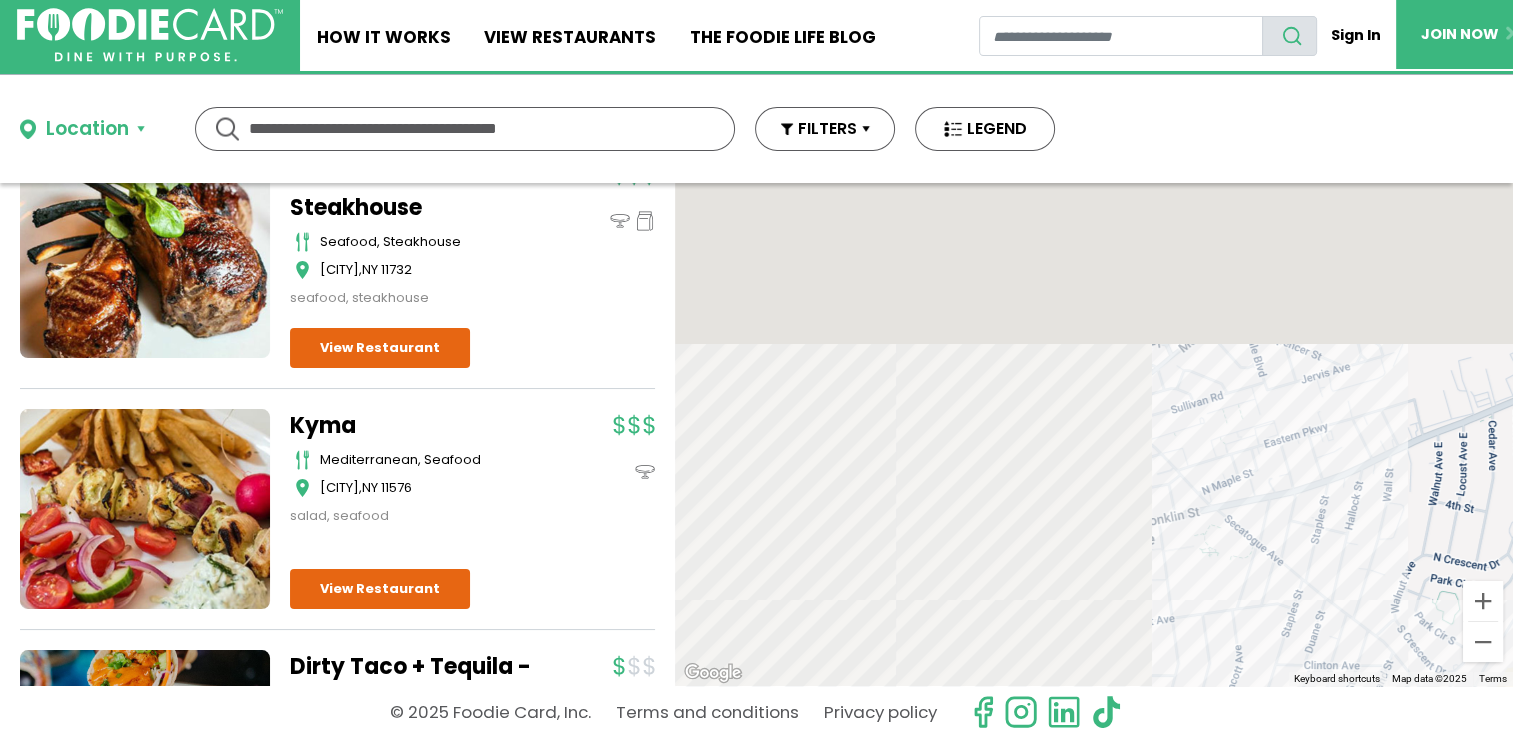 drag, startPoint x: 680, startPoint y: 344, endPoint x: 1199, endPoint y: 614, distance: 585.03076 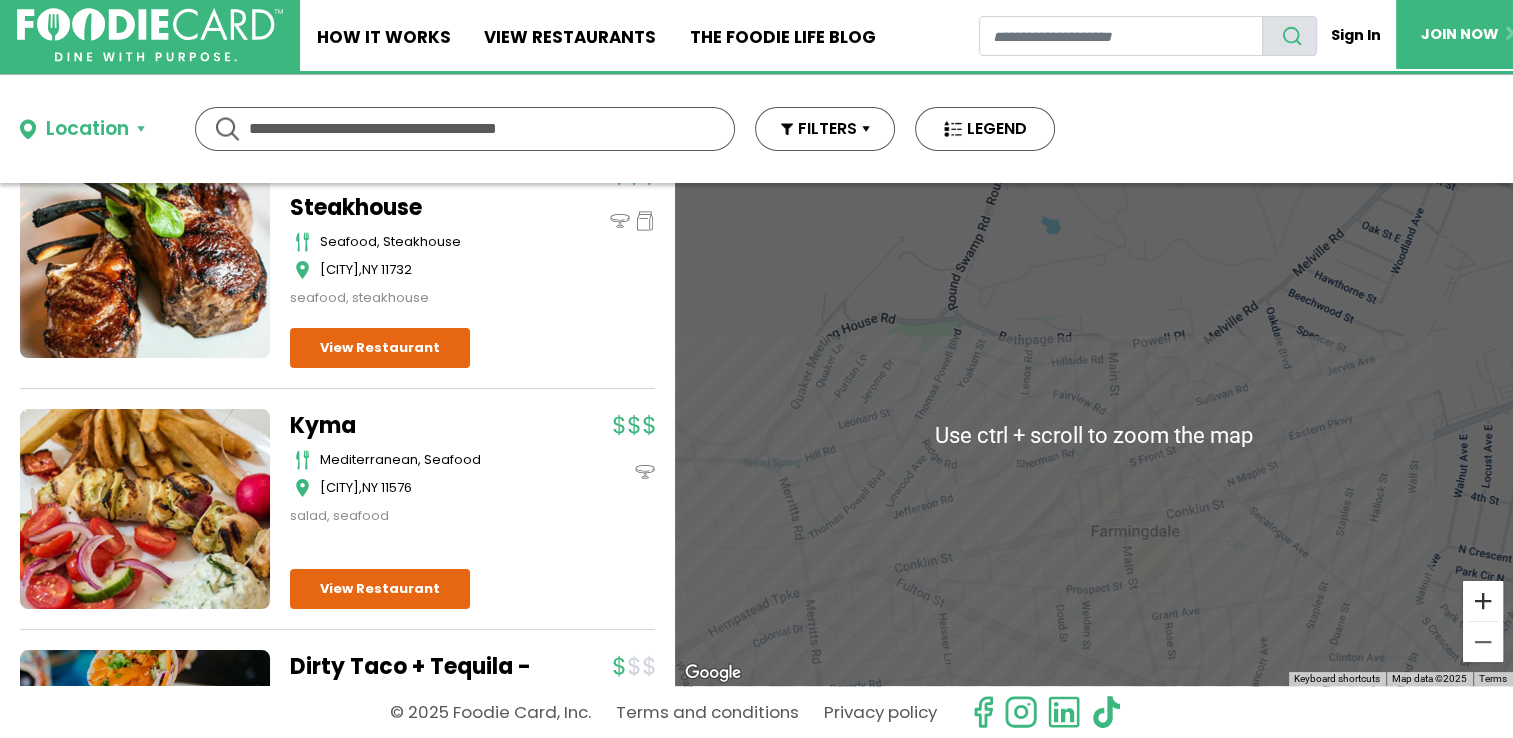 click at bounding box center (1483, 601) 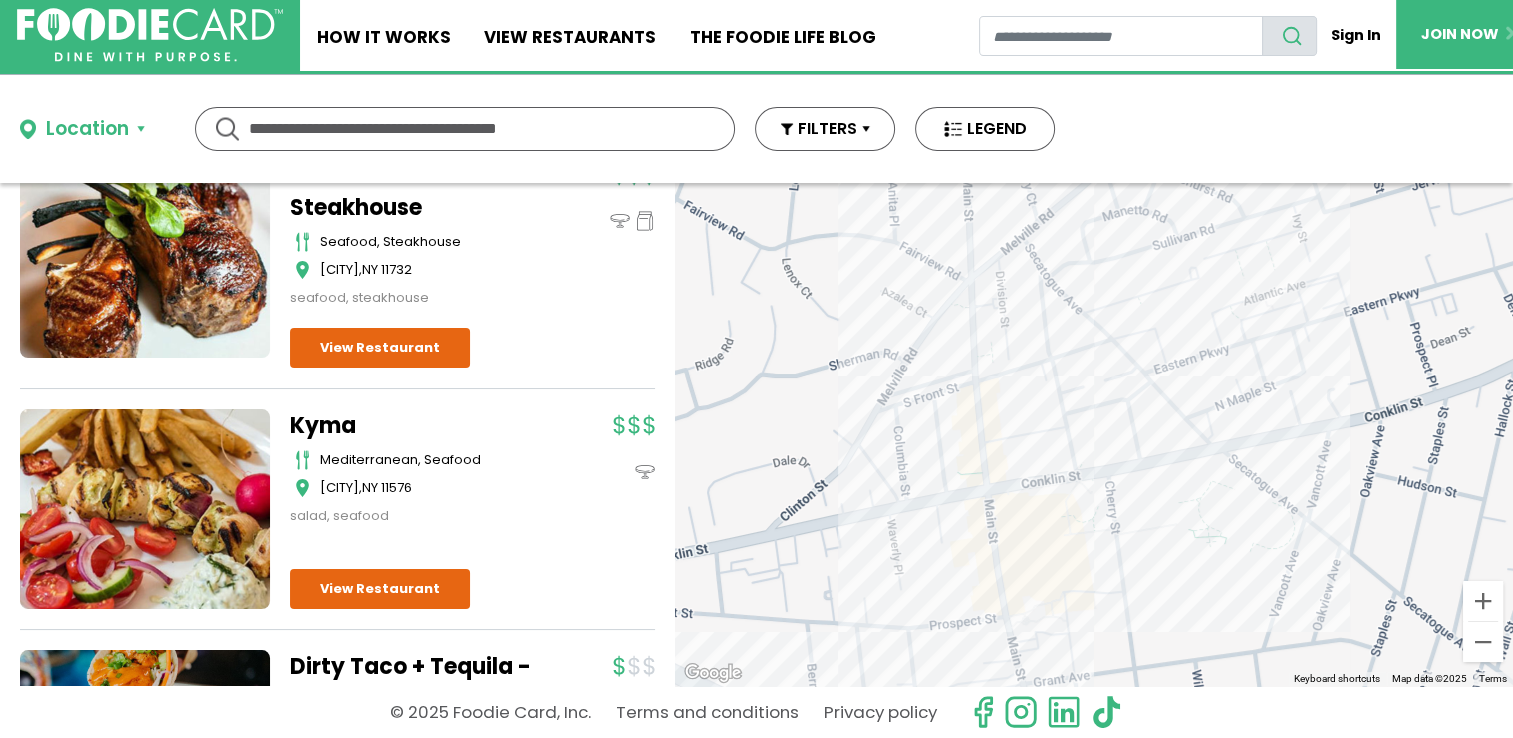 drag, startPoint x: 1352, startPoint y: 518, endPoint x: 1187, endPoint y: 391, distance: 208.21623 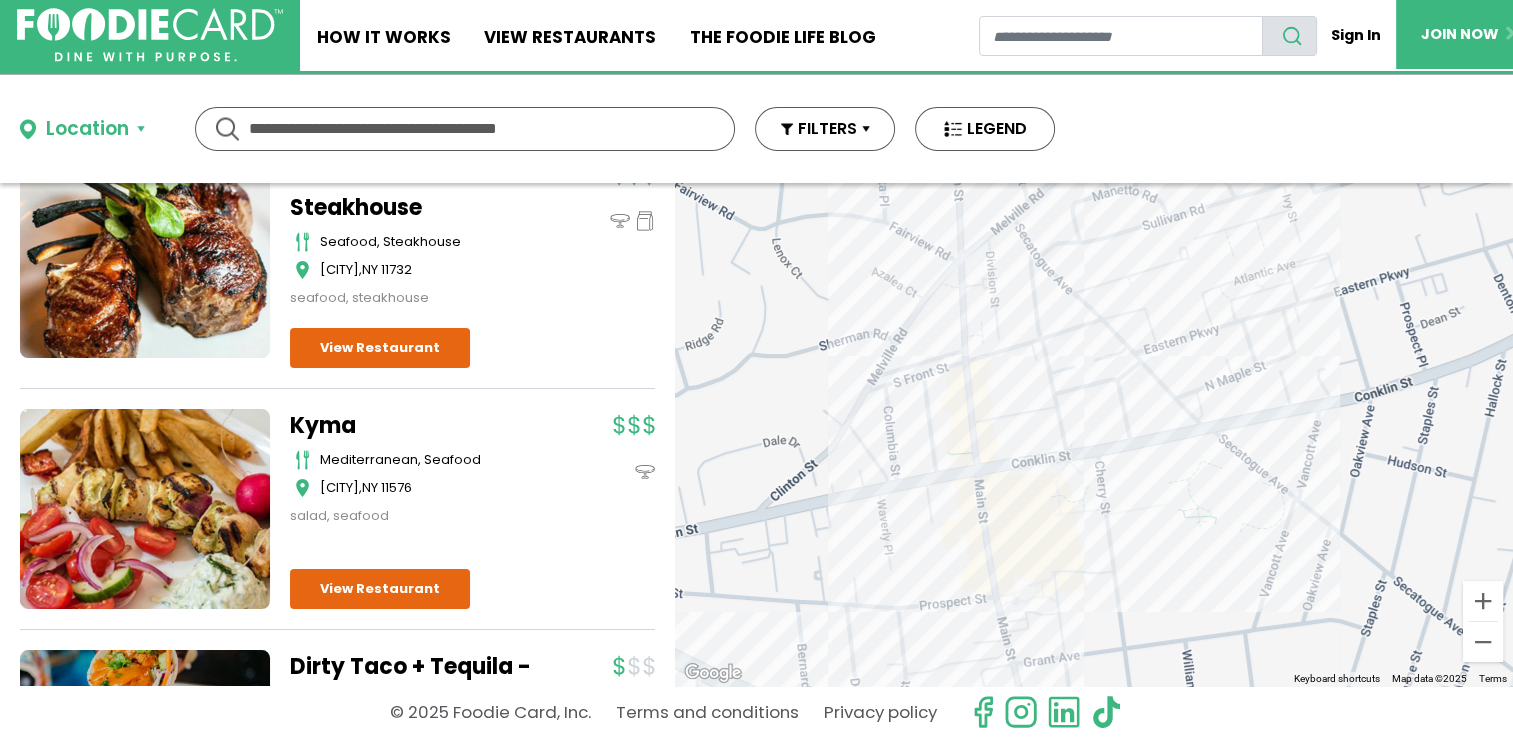 click on "To navigate, press the arrow keys." at bounding box center [1094, 434] 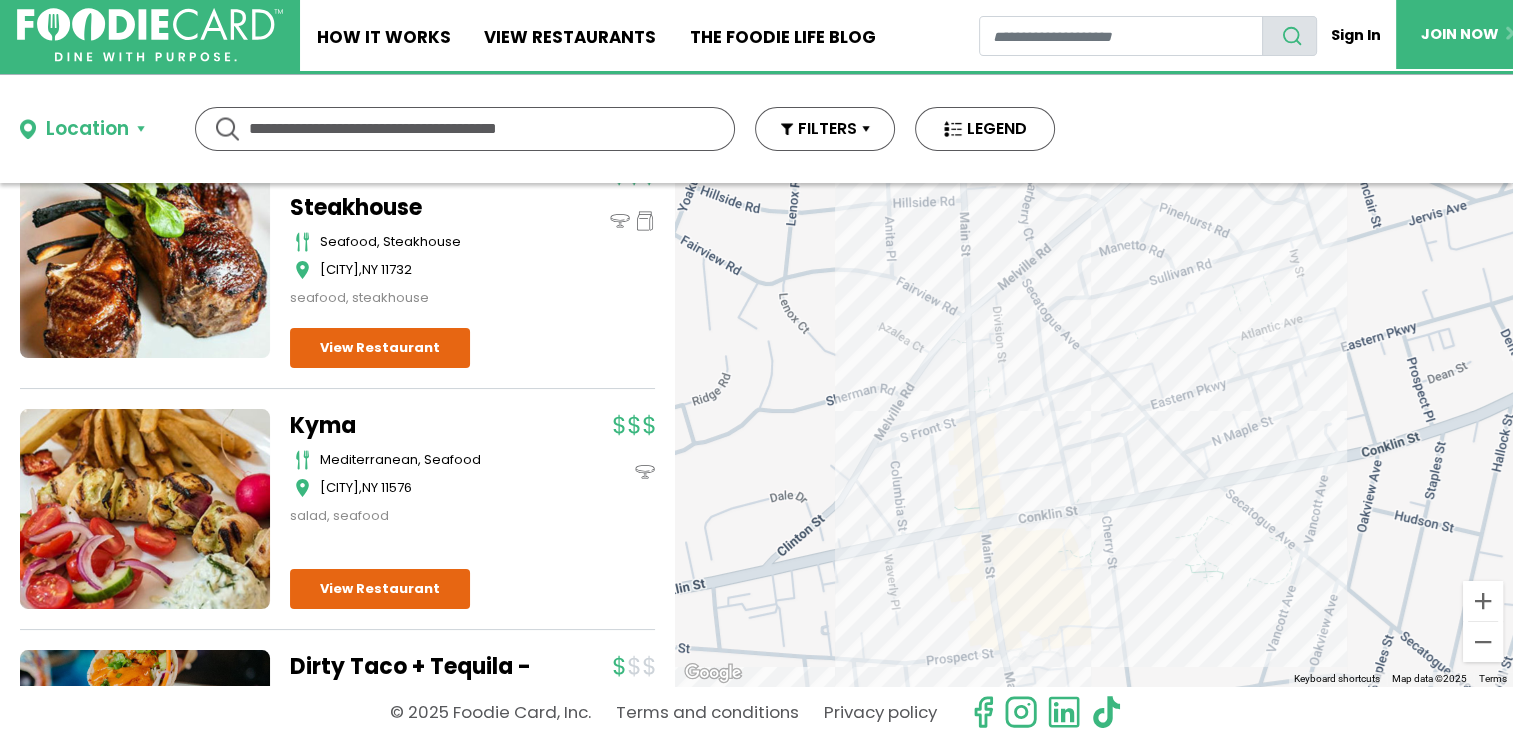 drag, startPoint x: 1161, startPoint y: 390, endPoint x: 1168, endPoint y: 447, distance: 57.428215 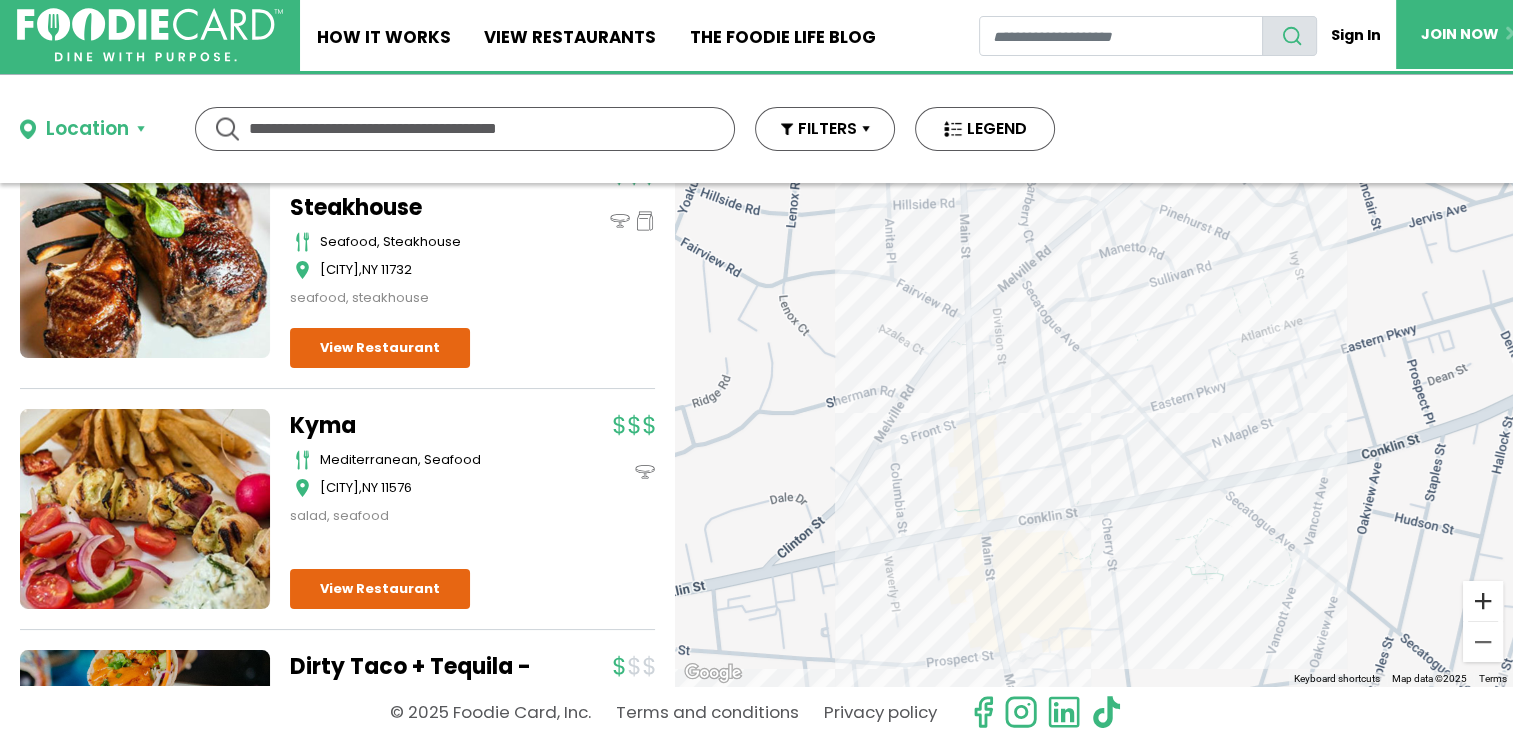 click at bounding box center [1483, 601] 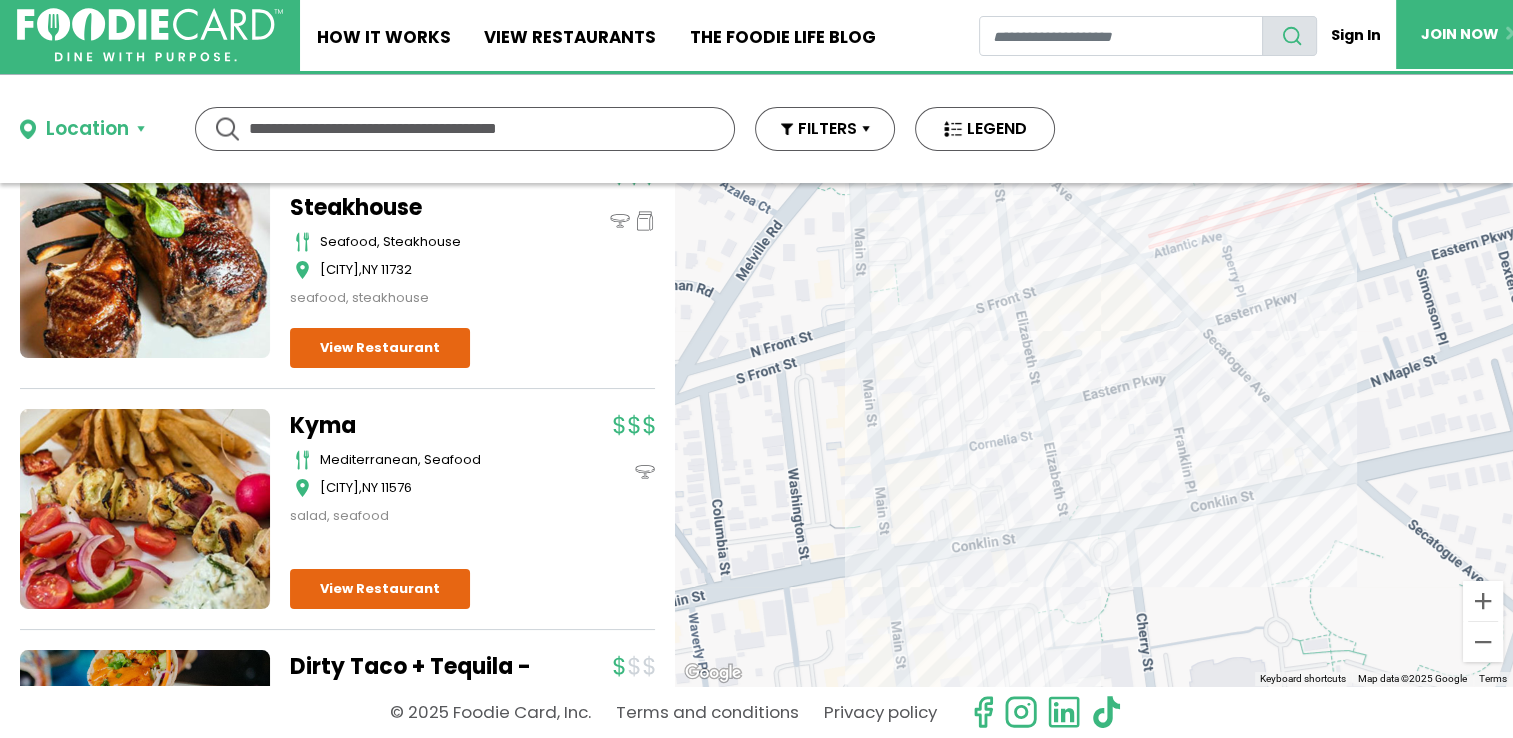 drag, startPoint x: 1032, startPoint y: 538, endPoint x: 1044, endPoint y: 474, distance: 65.11528 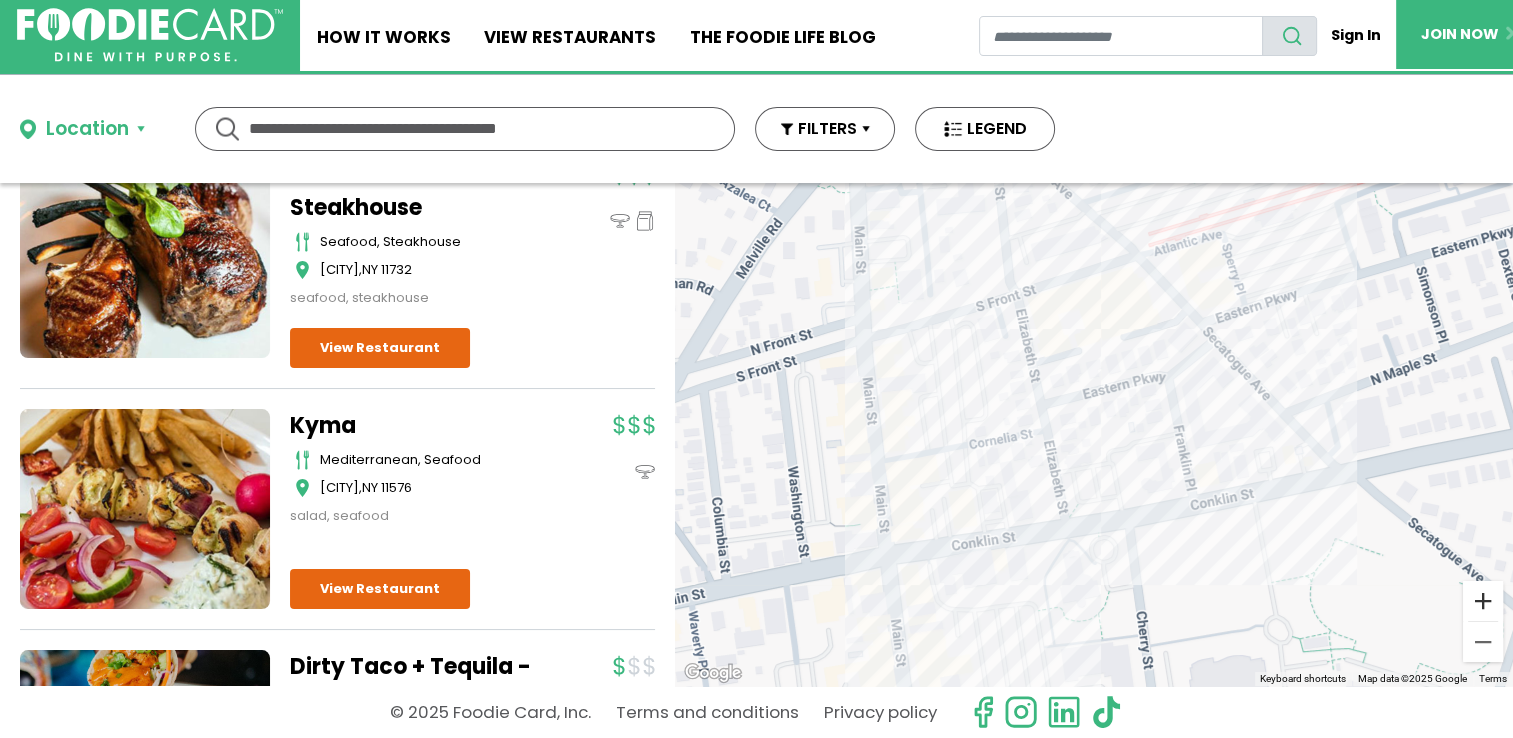 click at bounding box center [1483, 601] 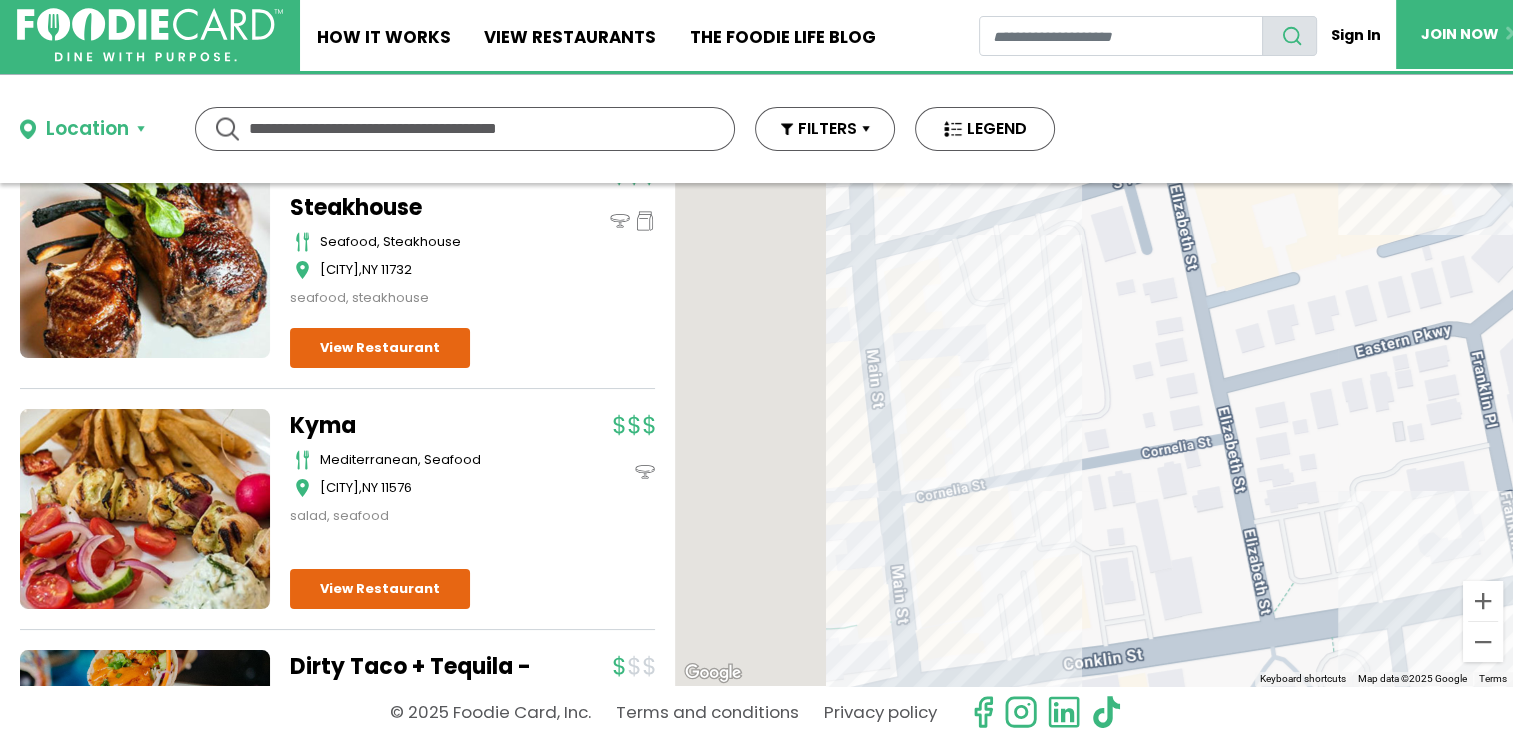 drag, startPoint x: 958, startPoint y: 418, endPoint x: 1084, endPoint y: 416, distance: 126.01587 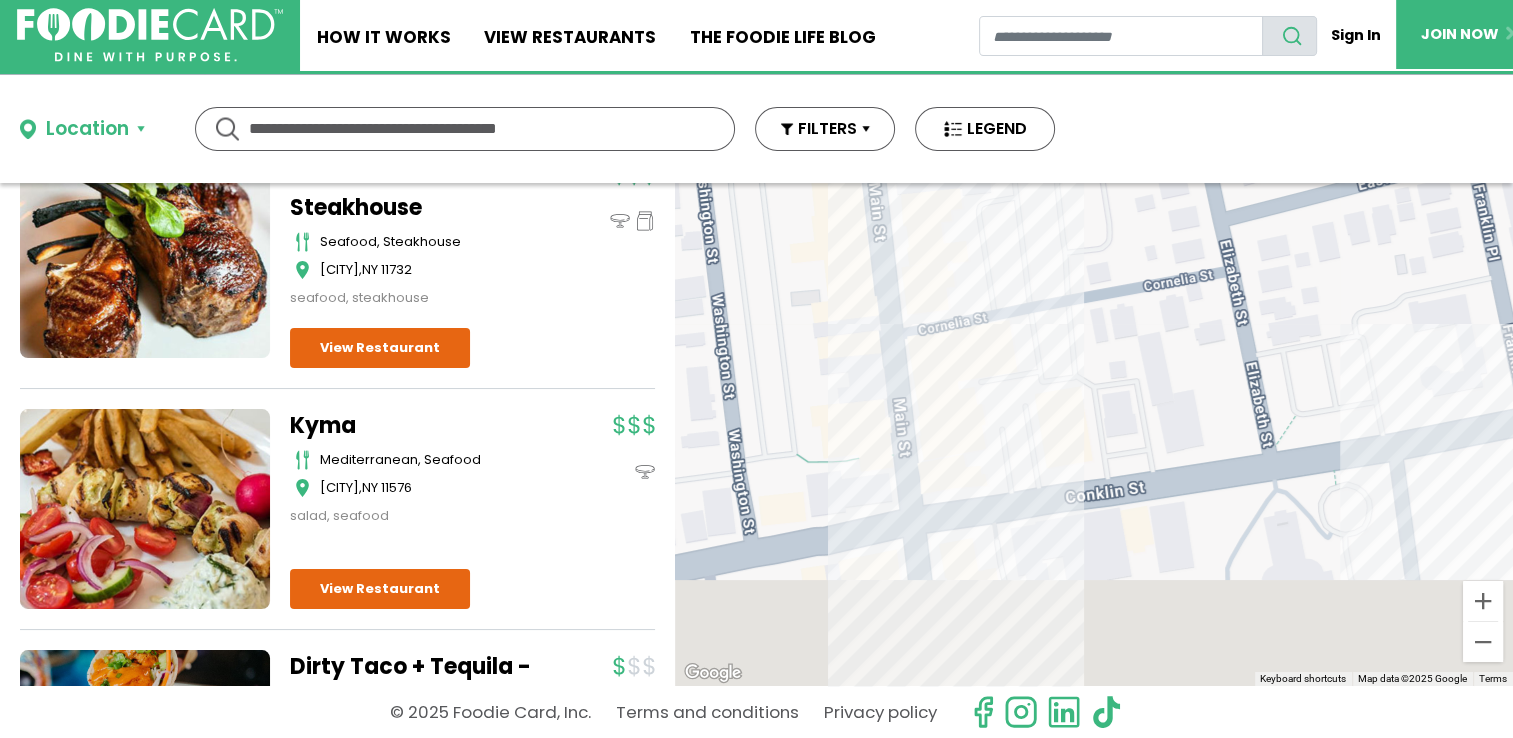 drag, startPoint x: 952, startPoint y: 341, endPoint x: 946, endPoint y: 279, distance: 62.289646 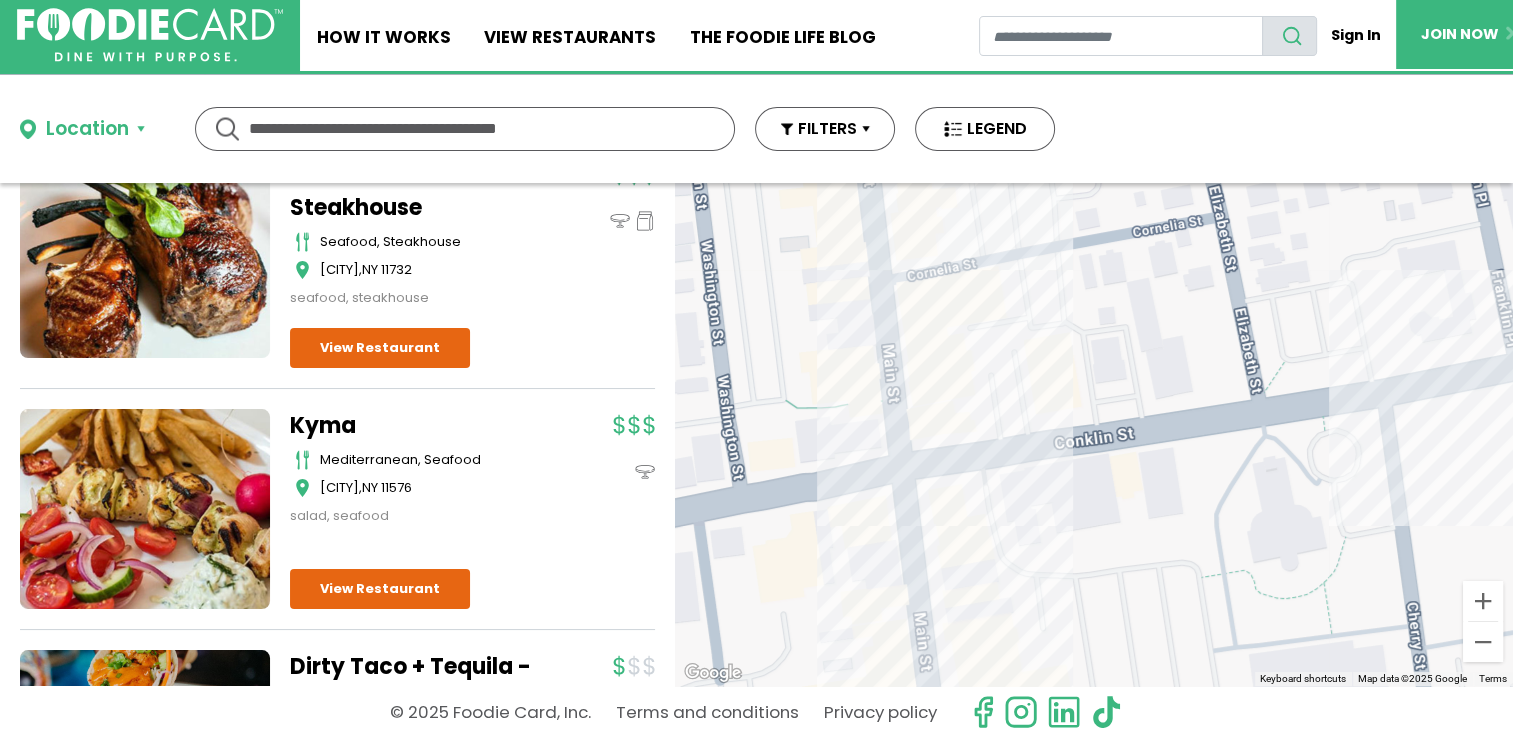 drag, startPoint x: 1020, startPoint y: 489, endPoint x: 1028, endPoint y: 328, distance: 161.19864 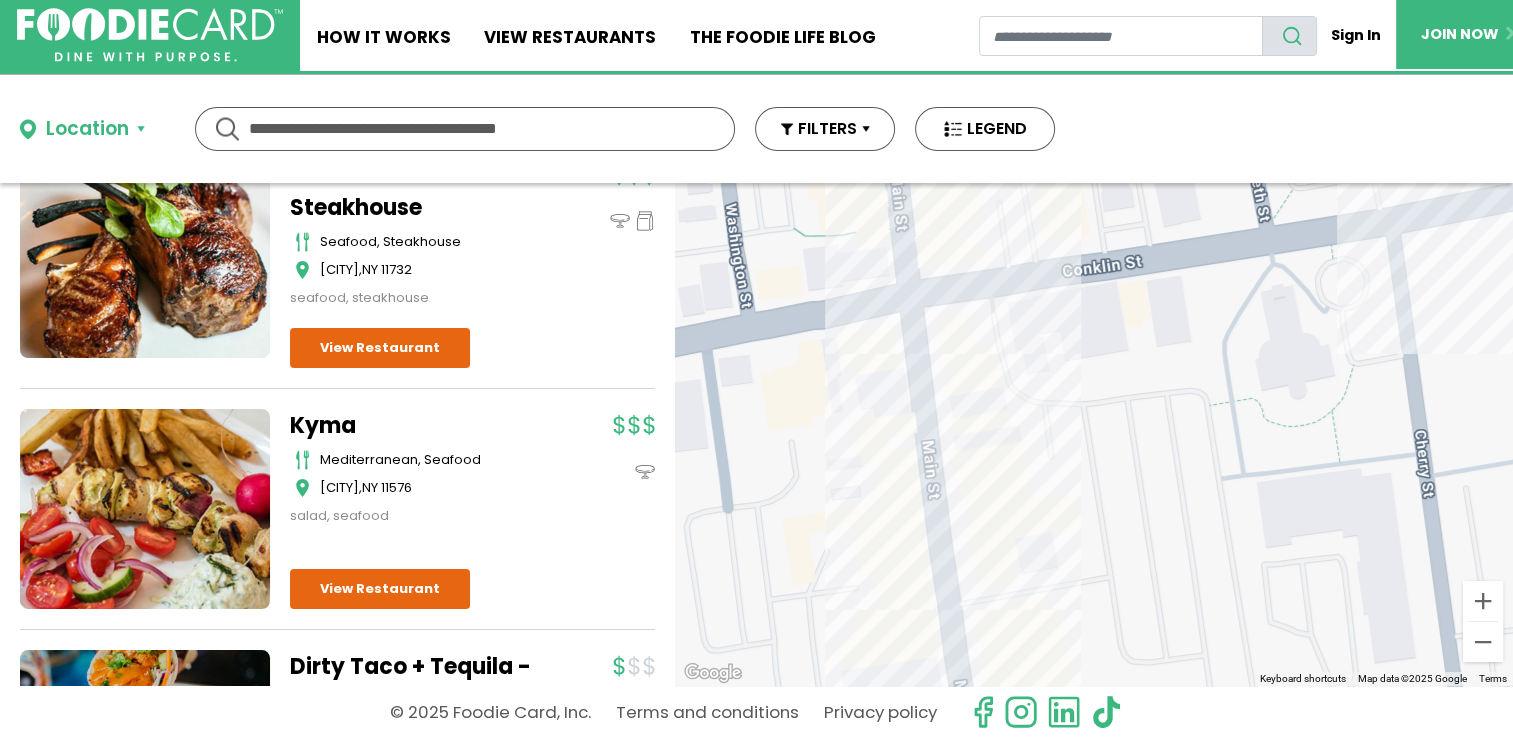 click on "To navigate, press the arrow keys." at bounding box center (1094, 434) 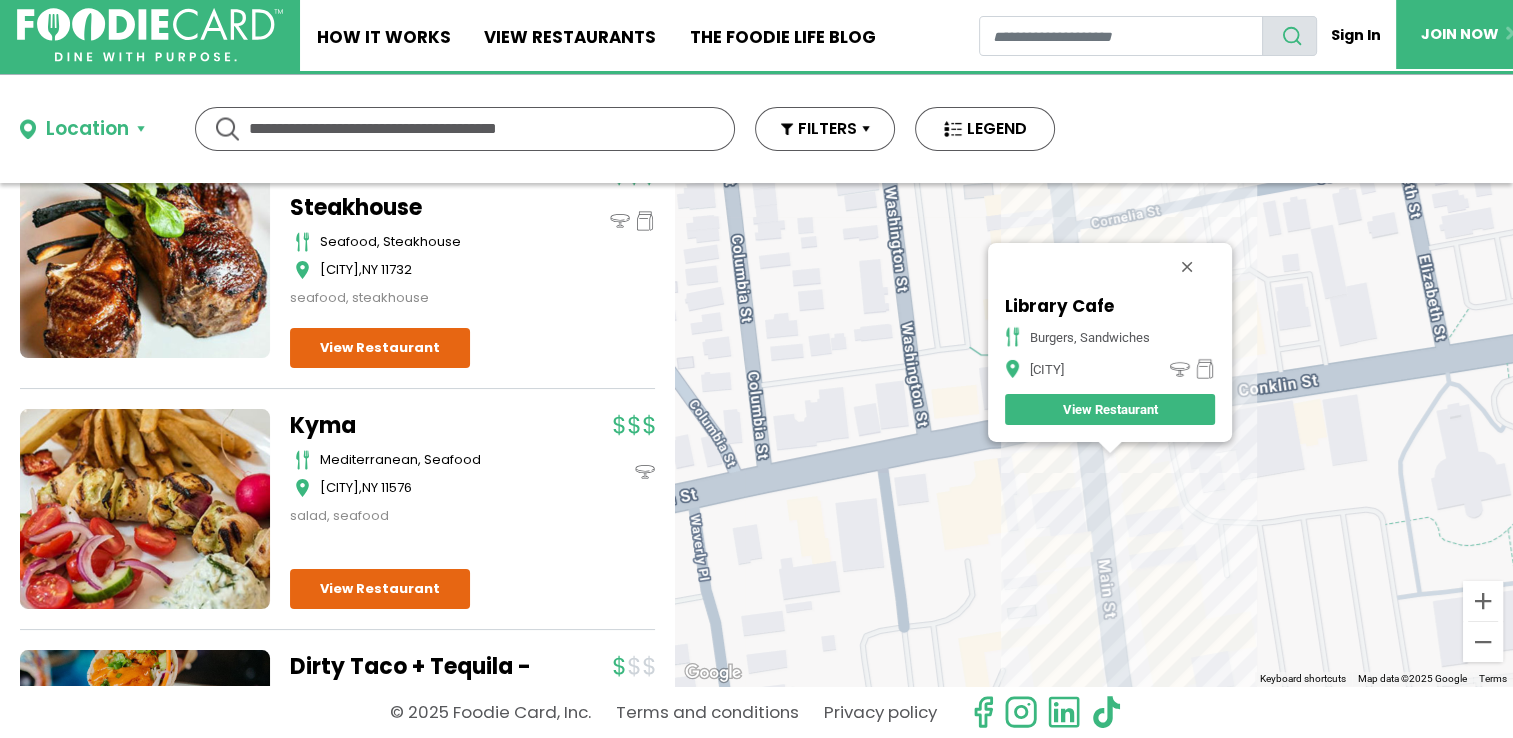 click on "To navigate, press the arrow keys. Library Cafe burgers, sandwiches [CITY] View Restaurant" at bounding box center (1094, 434) 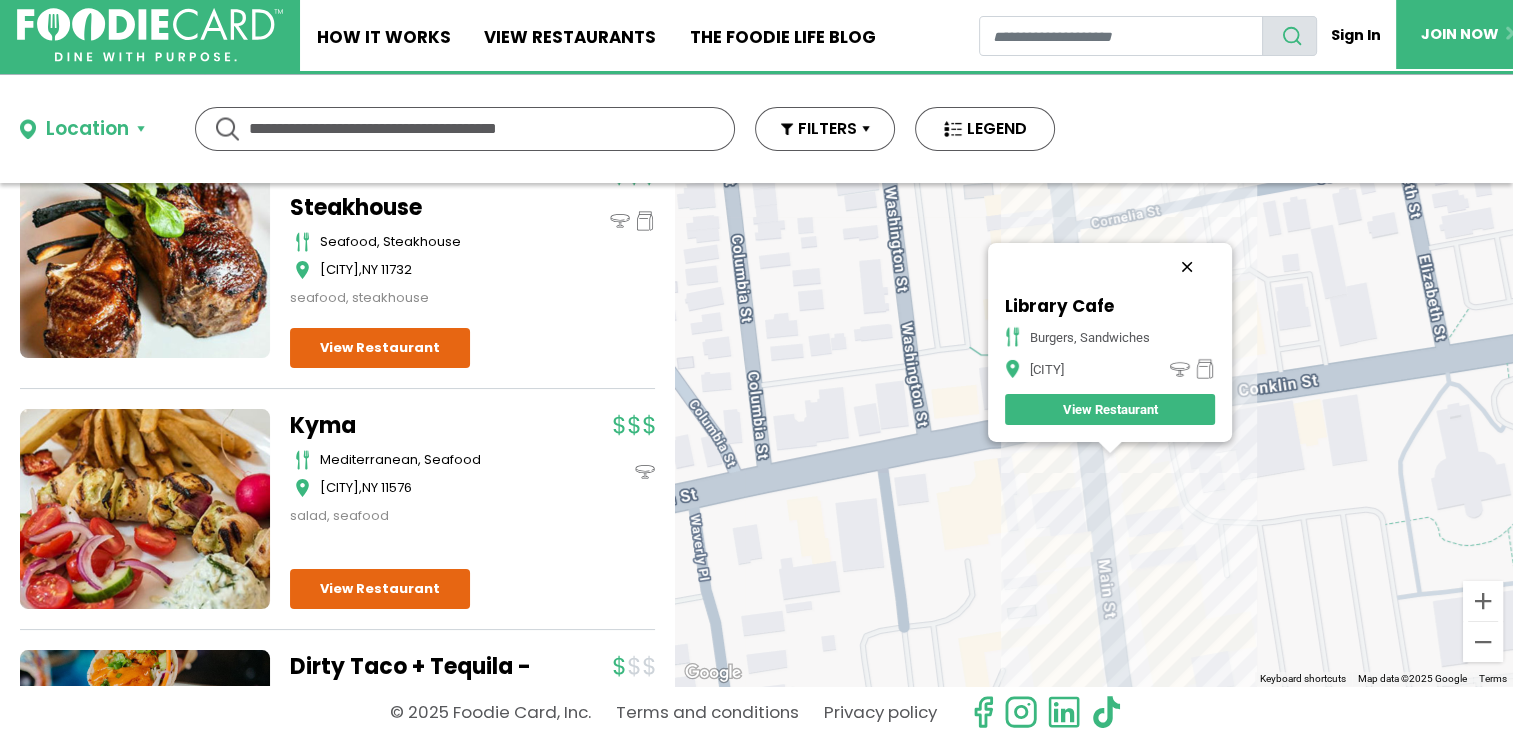 click at bounding box center [1187, 266] 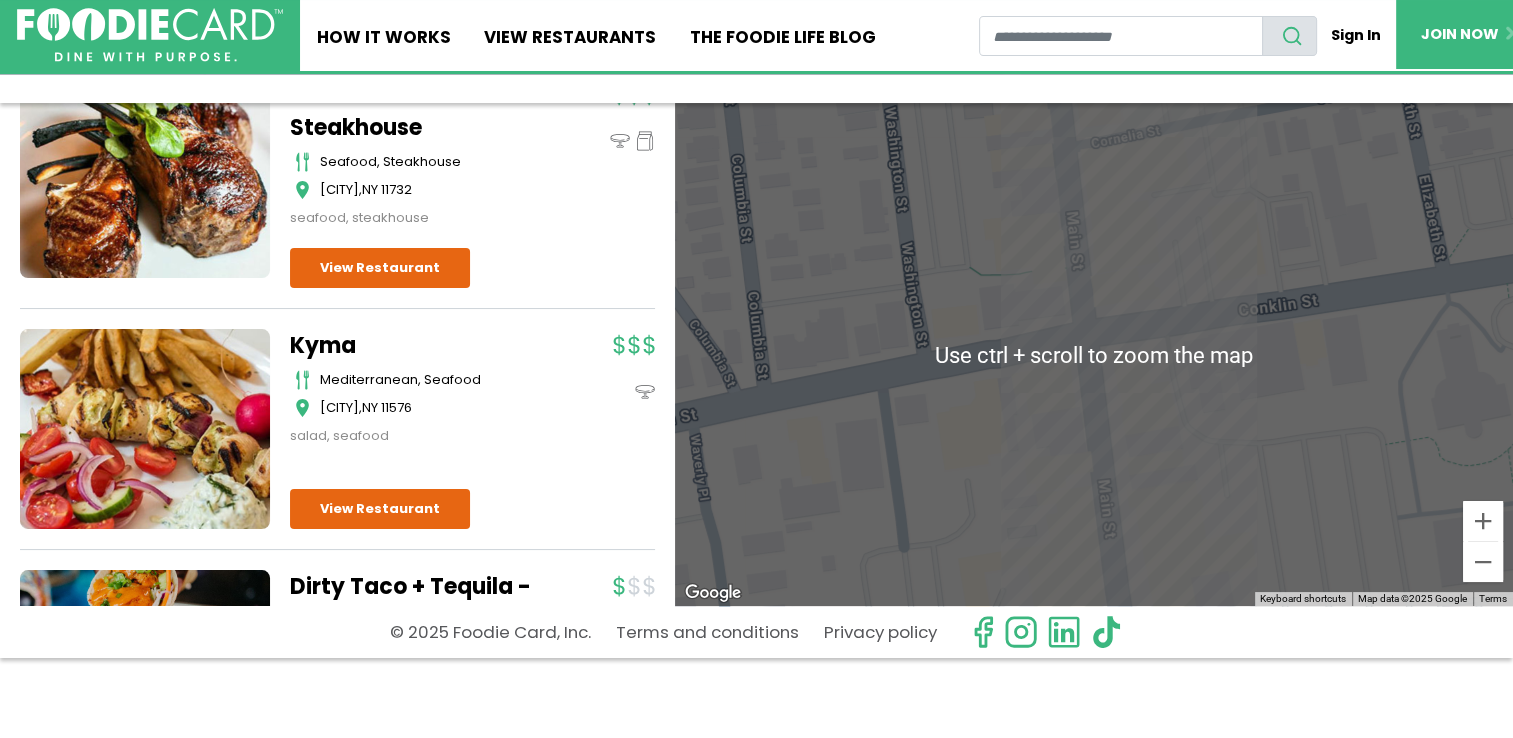 scroll, scrollTop: 100, scrollLeft: 0, axis: vertical 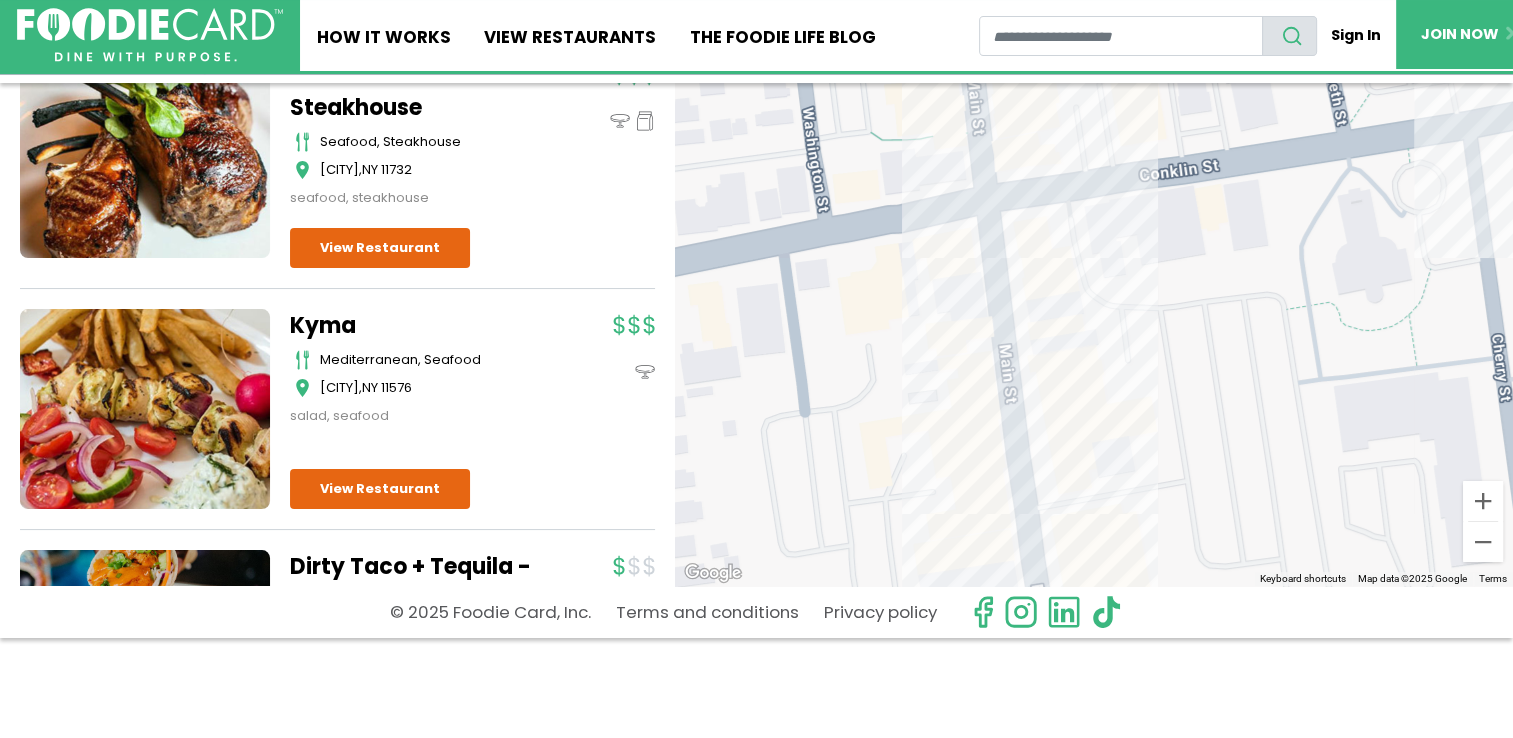 drag, startPoint x: 1200, startPoint y: 448, endPoint x: 1088, endPoint y: 317, distance: 172.35138 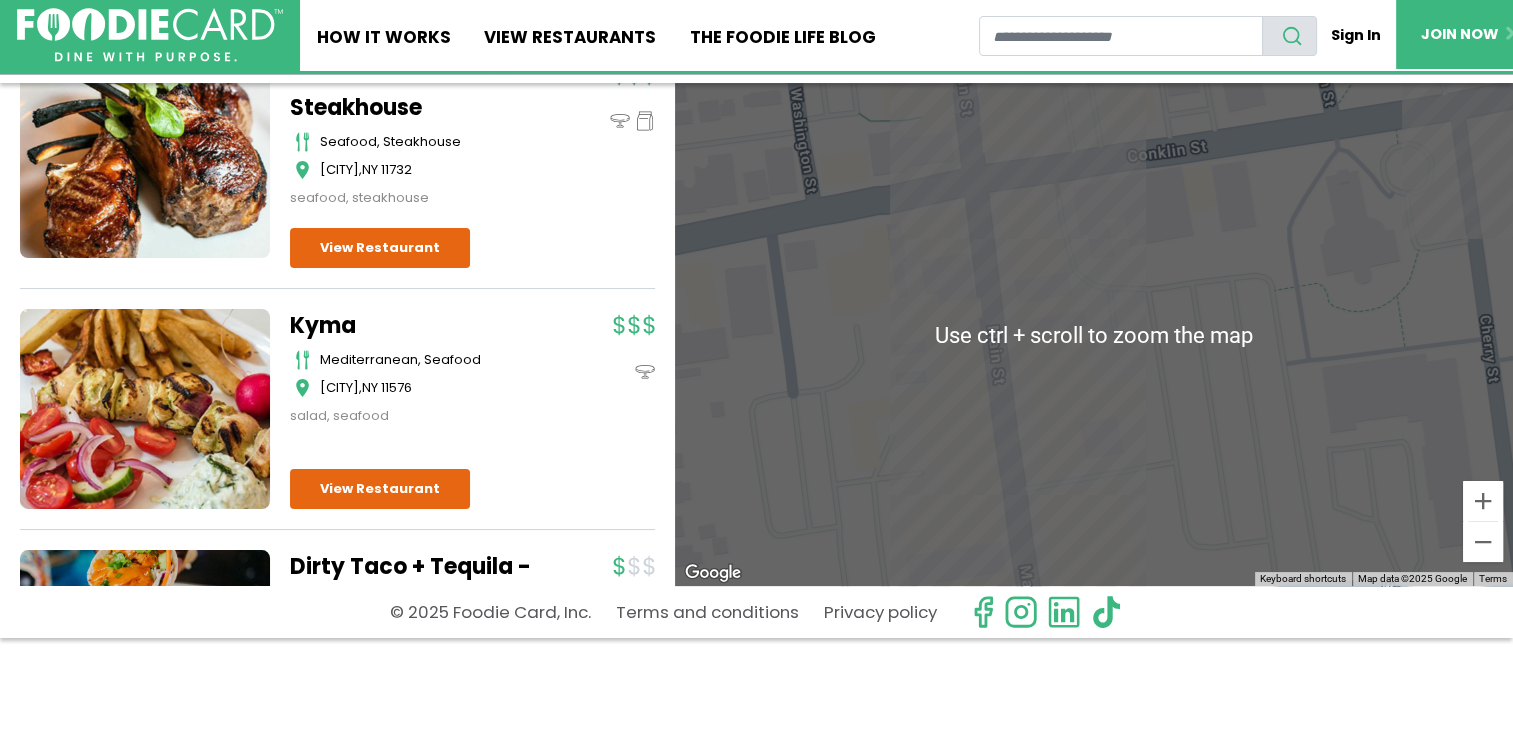 scroll, scrollTop: 0, scrollLeft: 0, axis: both 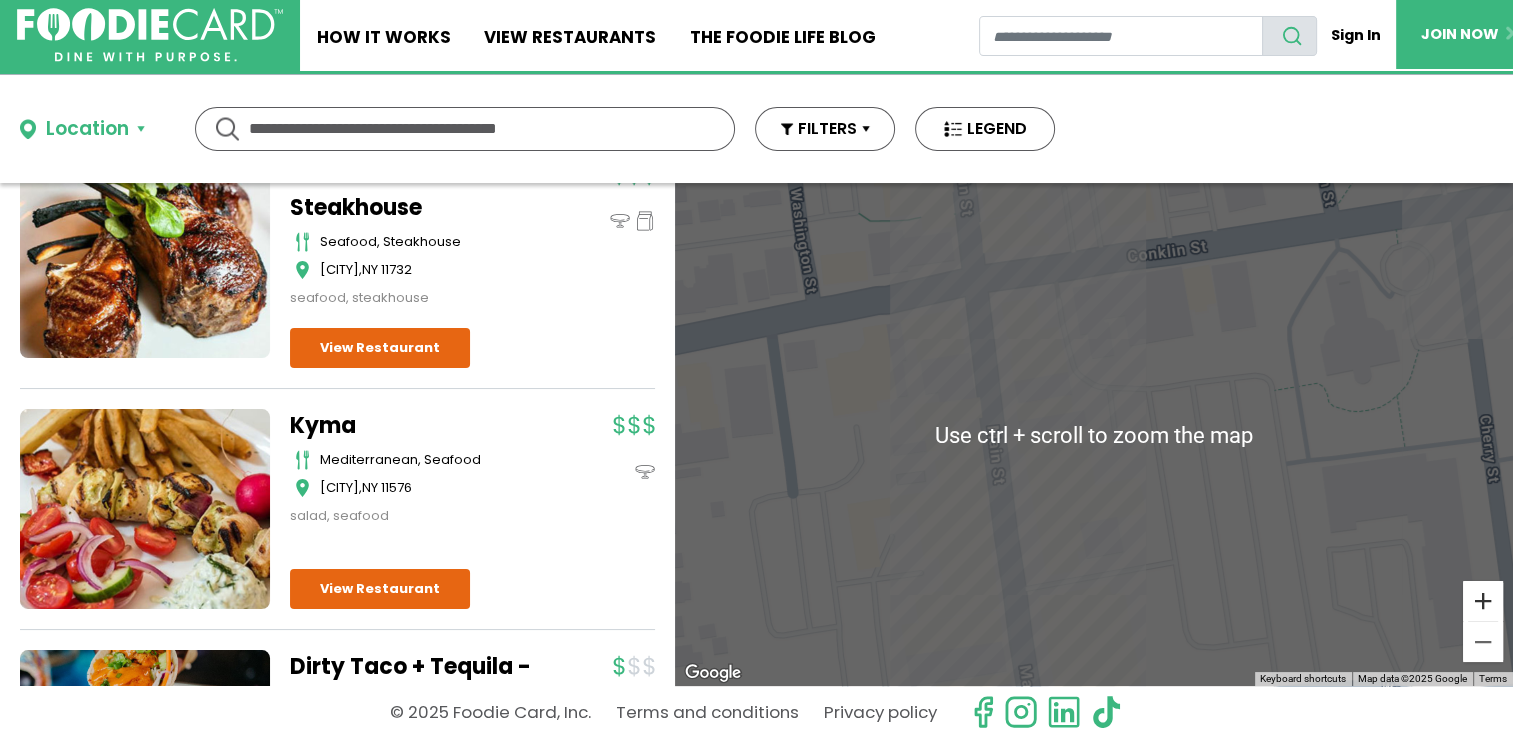 click at bounding box center (1483, 601) 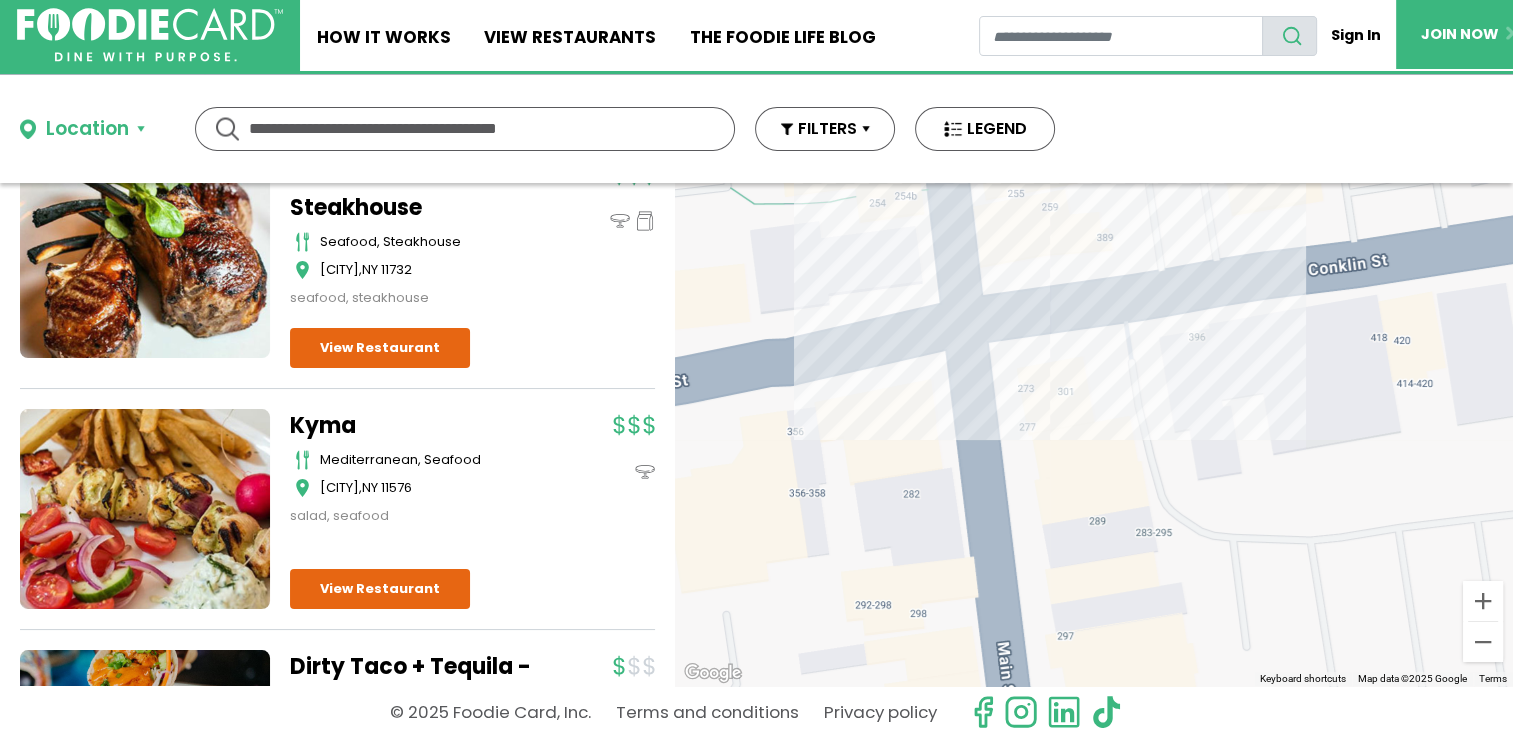 drag, startPoint x: 1115, startPoint y: 437, endPoint x: 1208, endPoint y: 678, distance: 258.3215 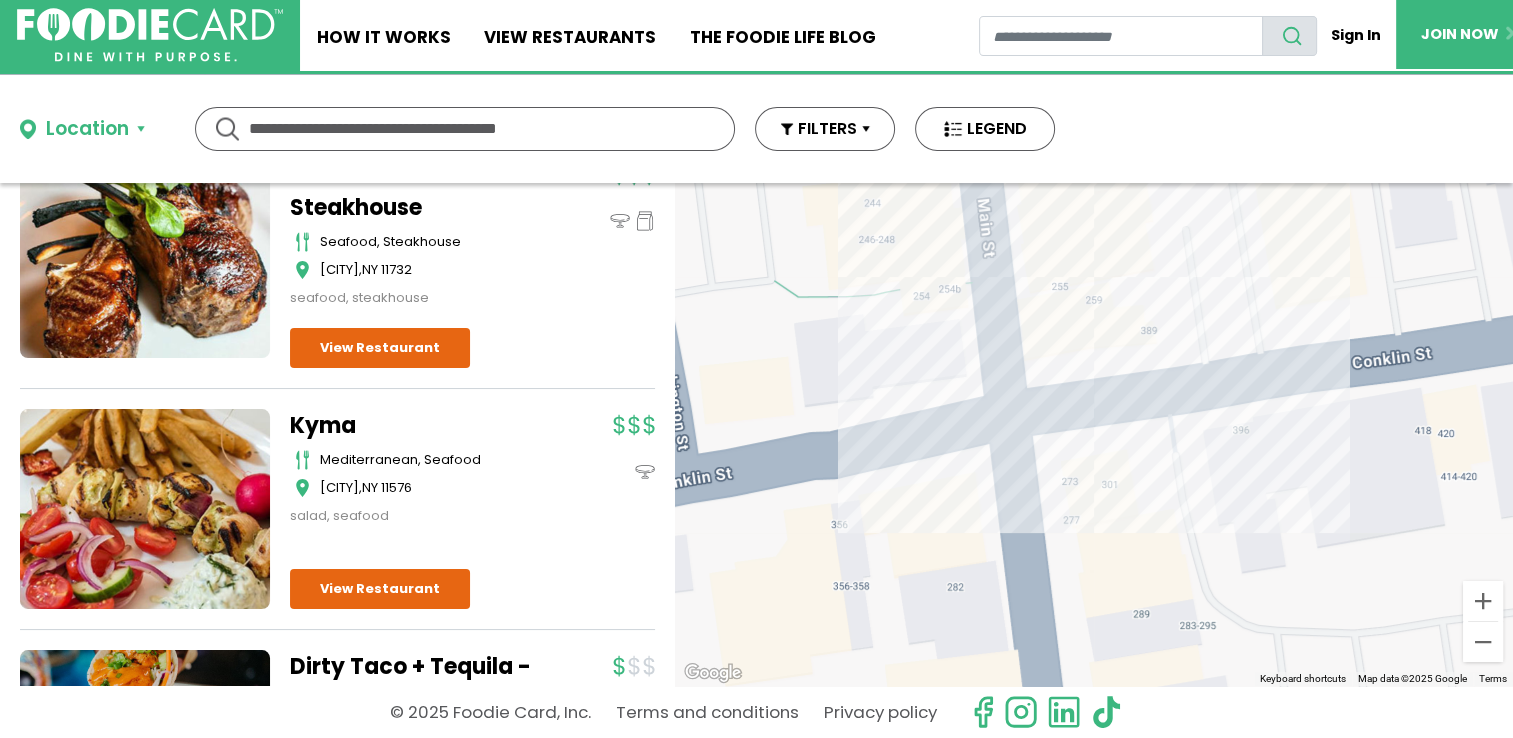 drag, startPoint x: 1134, startPoint y: 384, endPoint x: 1157, endPoint y: 473, distance: 91.92388 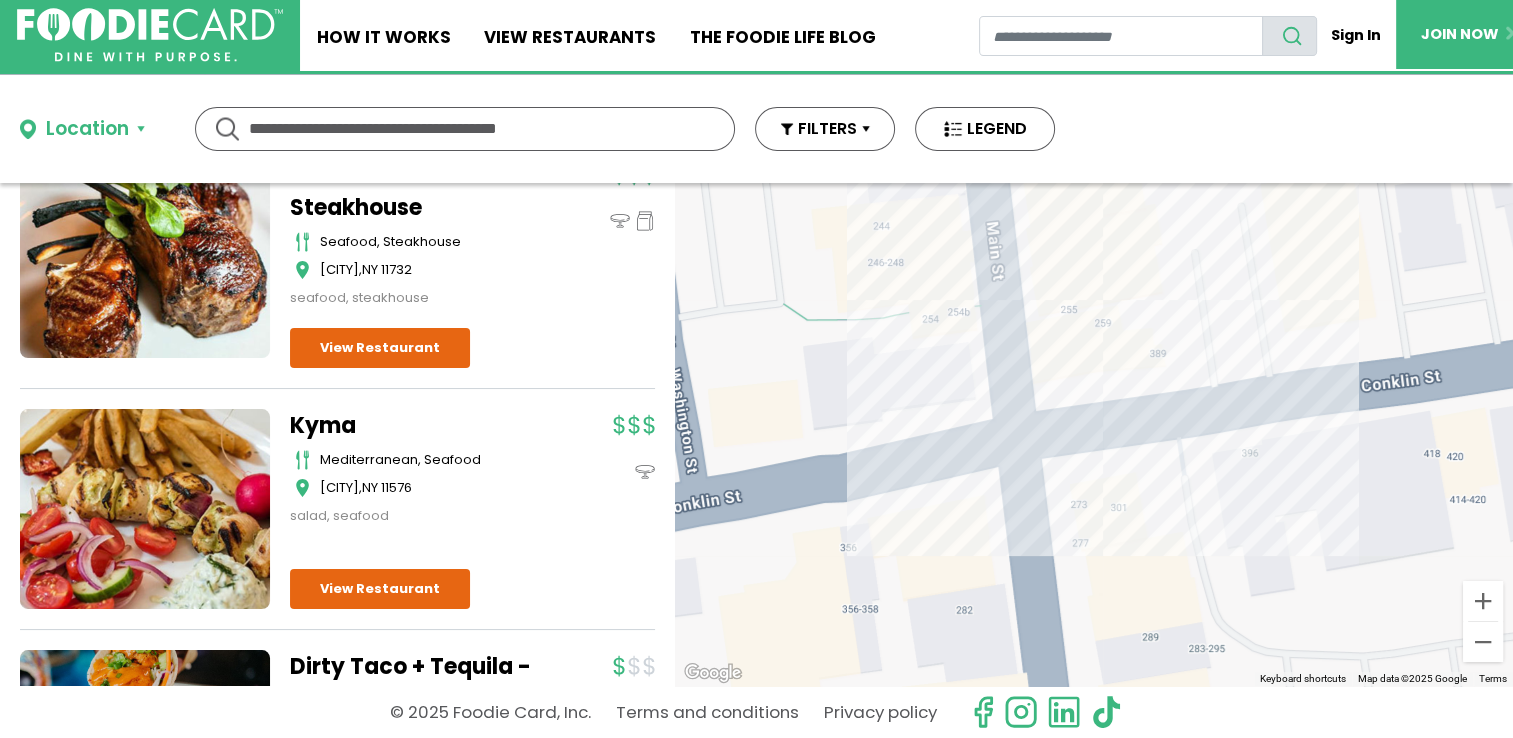 click on "To navigate, press the arrow keys." at bounding box center [1094, 434] 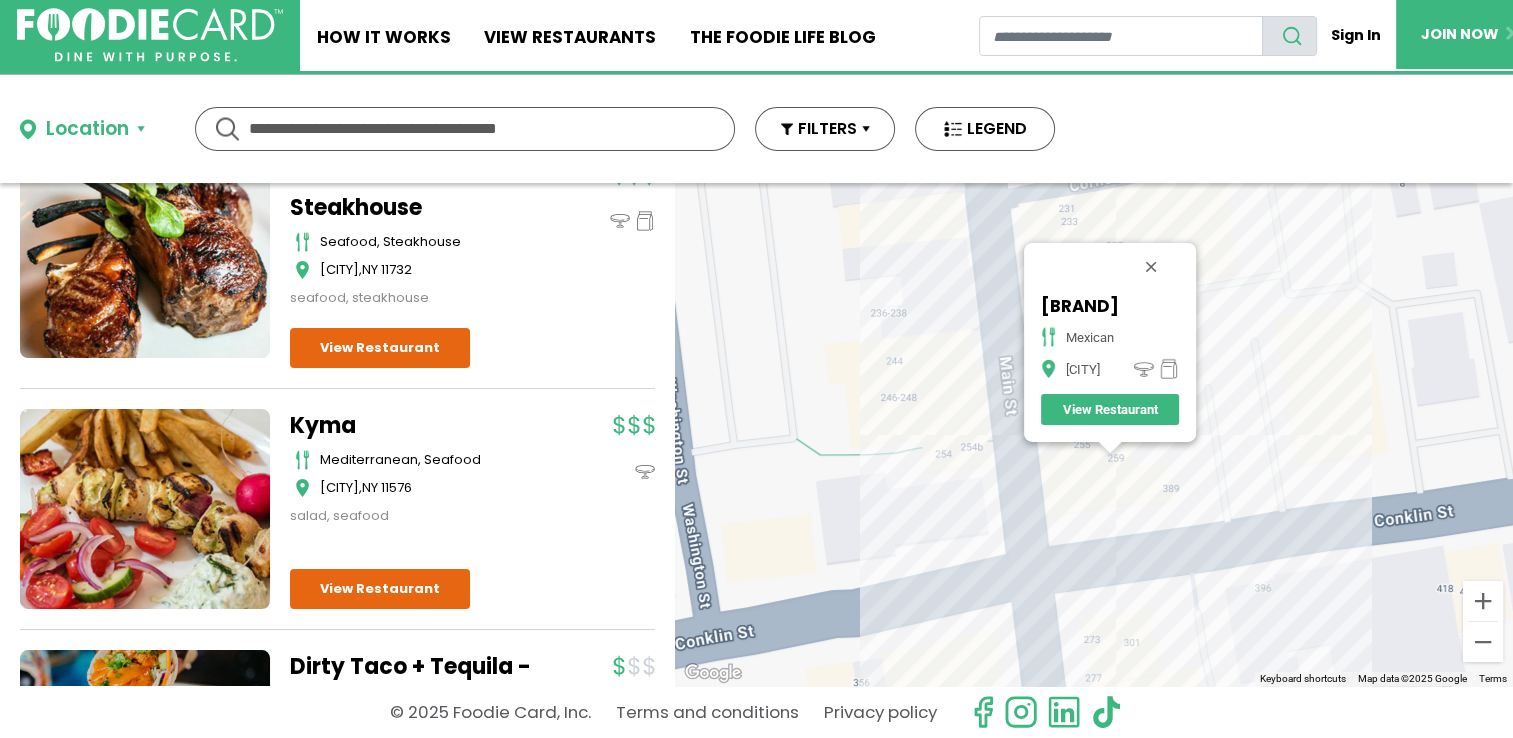 click on "To navigate, press the arrow keys. [BRAND] mexican [CITY] View Restaurant" at bounding box center (1094, 434) 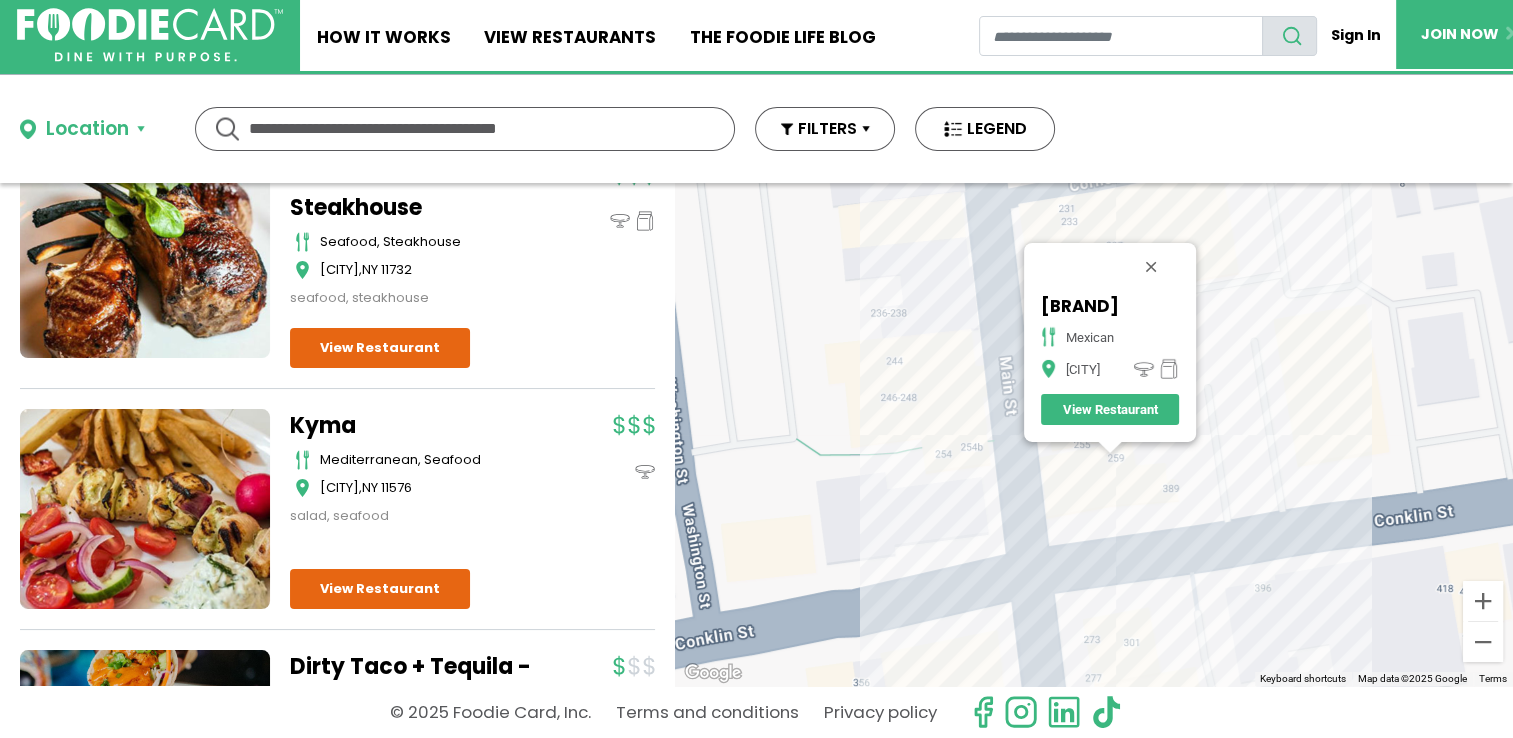 click on "To navigate, press the arrow keys. [BRAND] mexican [CITY] View Restaurant" at bounding box center (1094, 434) 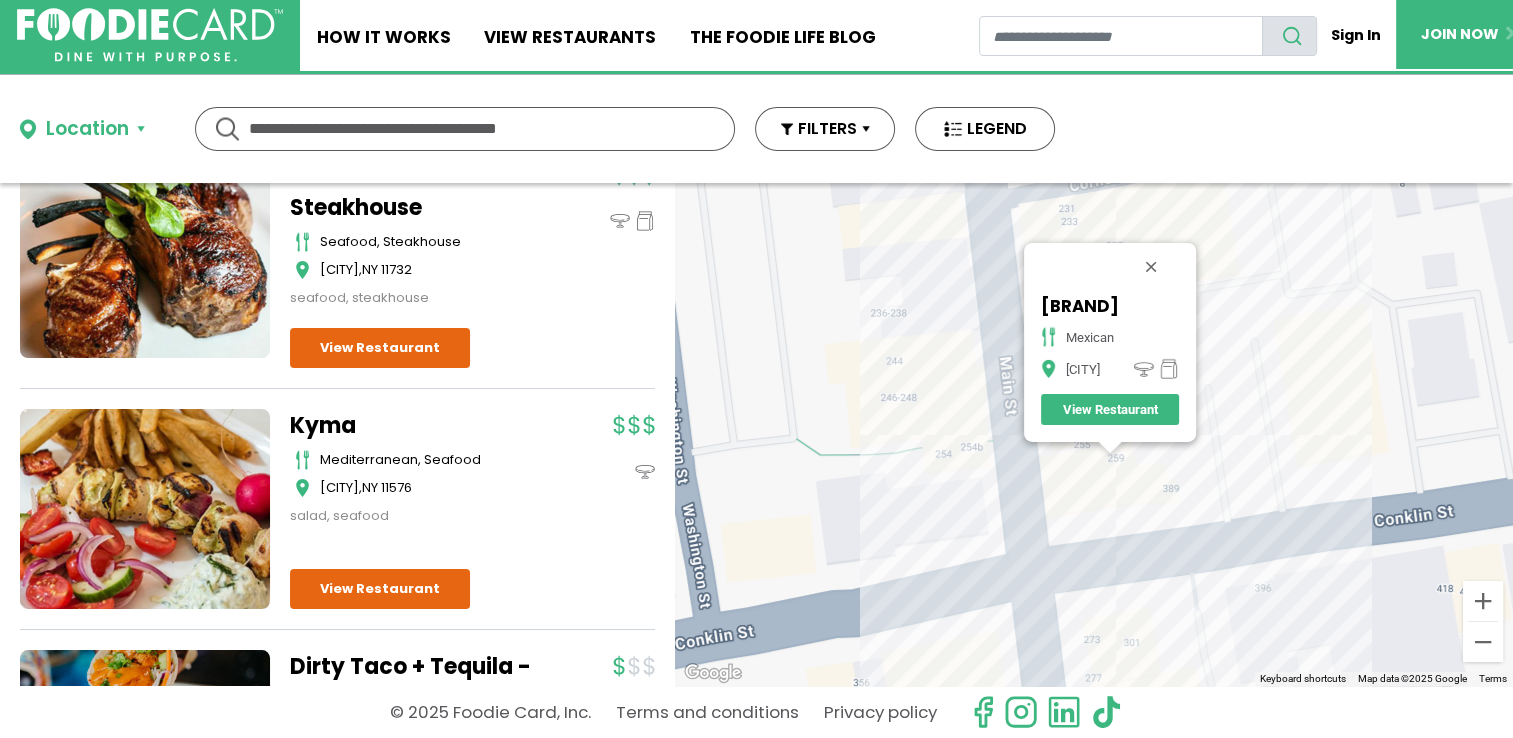 click on "To navigate, press the arrow keys. [BRAND] mexican [CITY] View Restaurant" at bounding box center (1094, 434) 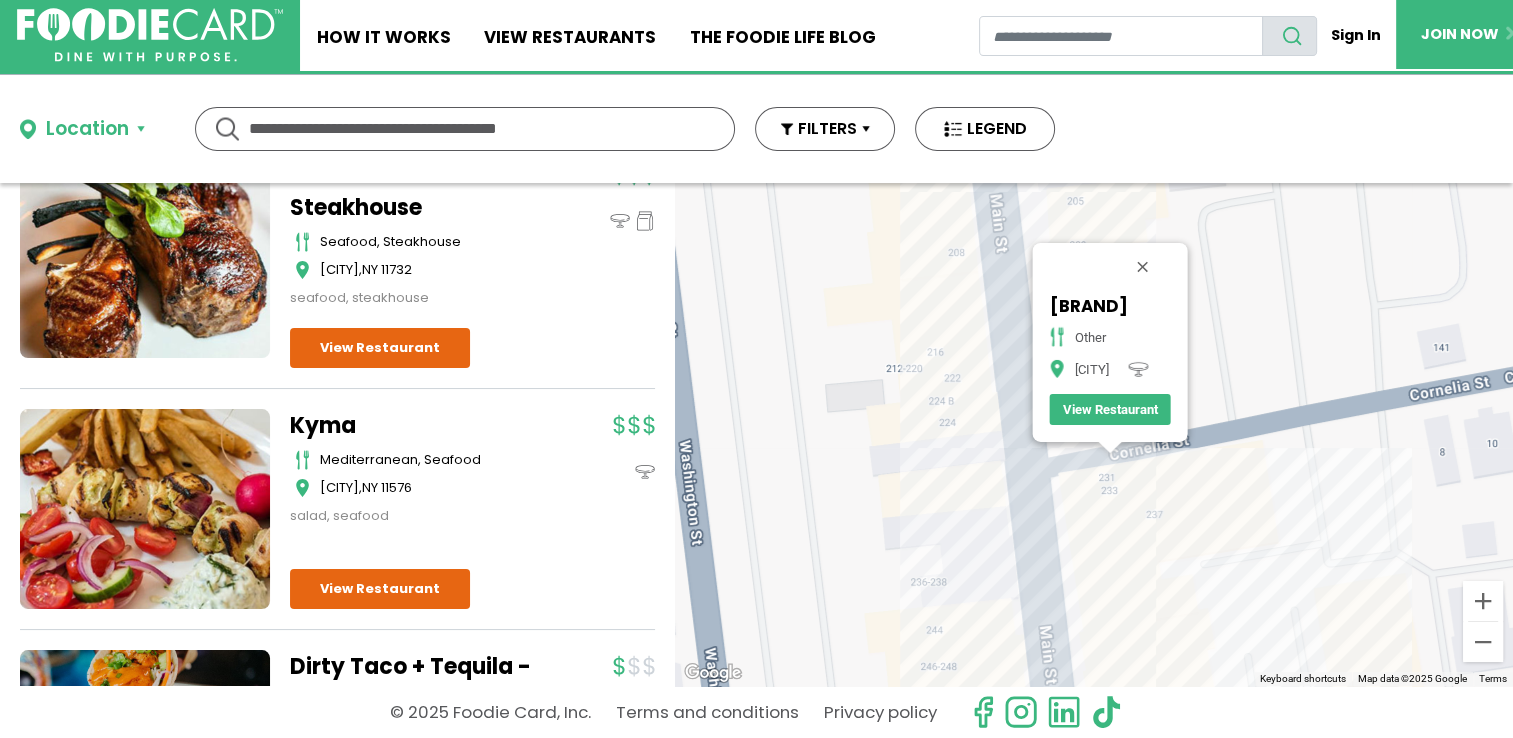 click on "To navigate, press the arrow keys. [BRAND] other [CITY] View Restaurant" at bounding box center (1094, 434) 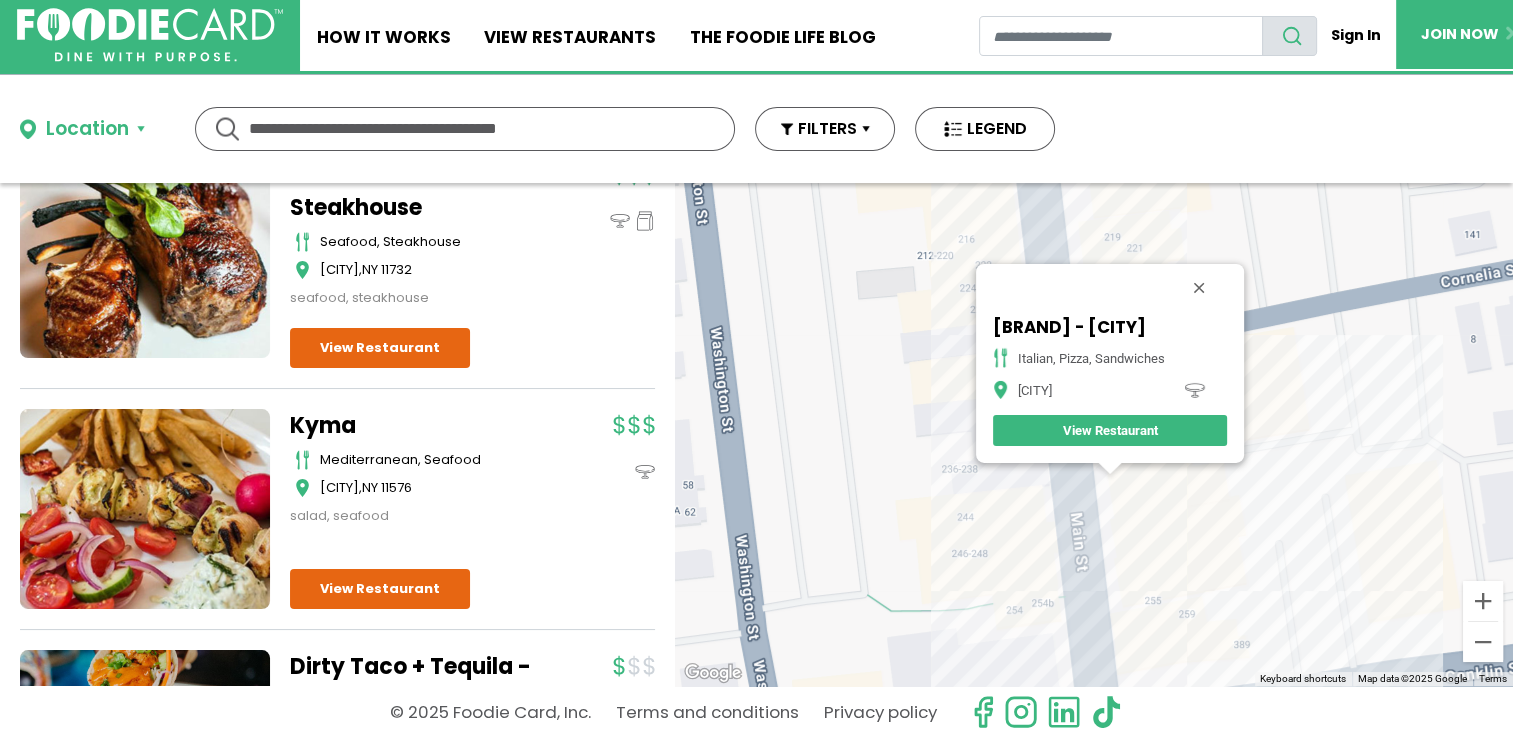 click on "To navigate, press the arrow keys. Vespa Italian Kitchen & Bar - [CITY] italian, pizza, sandwiches [CITY] View Restaurant" at bounding box center (1094, 434) 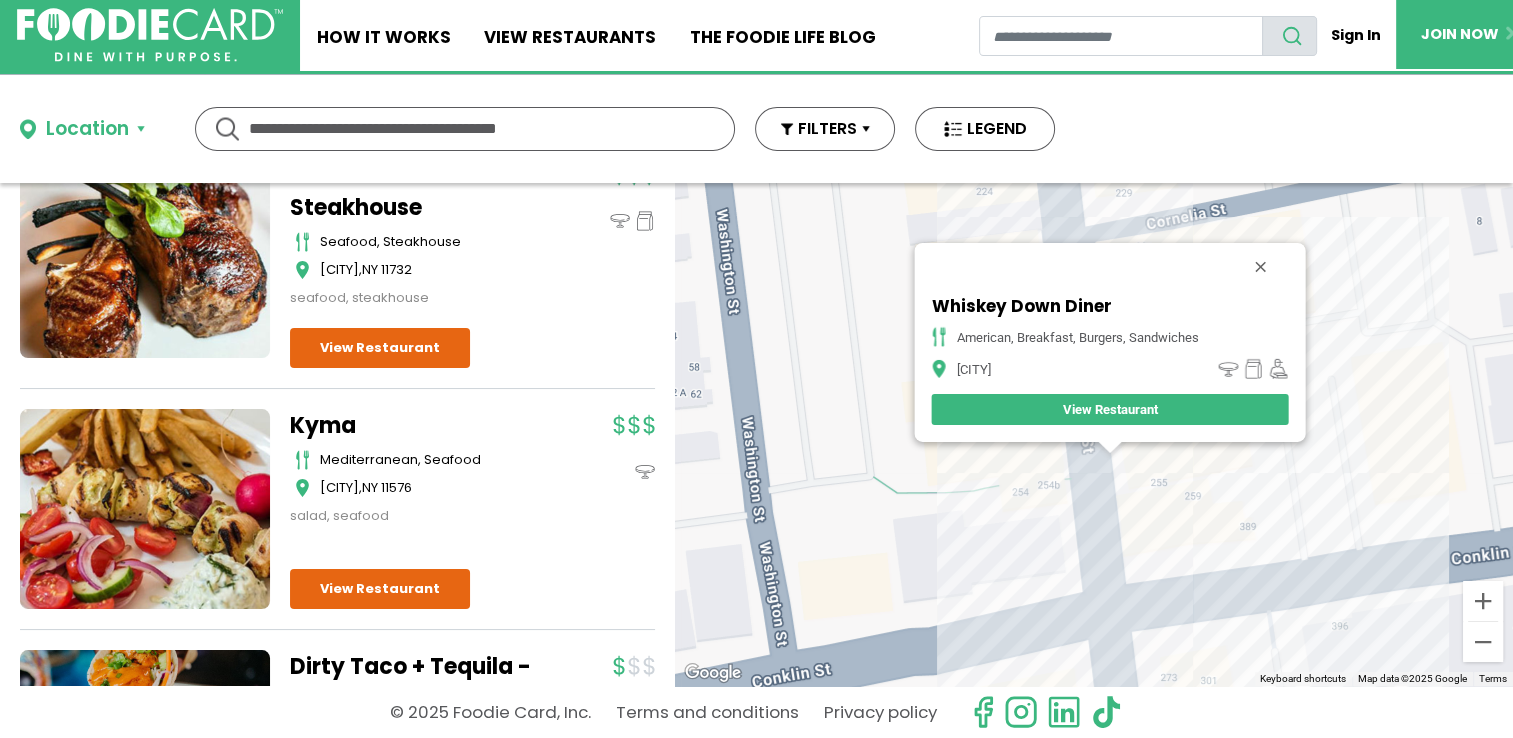 click on "To navigate, press the arrow keys. Whiskey Down Diner american, breakfast, burgers, sandwiches [CITY] View Restaurant" at bounding box center [1094, 434] 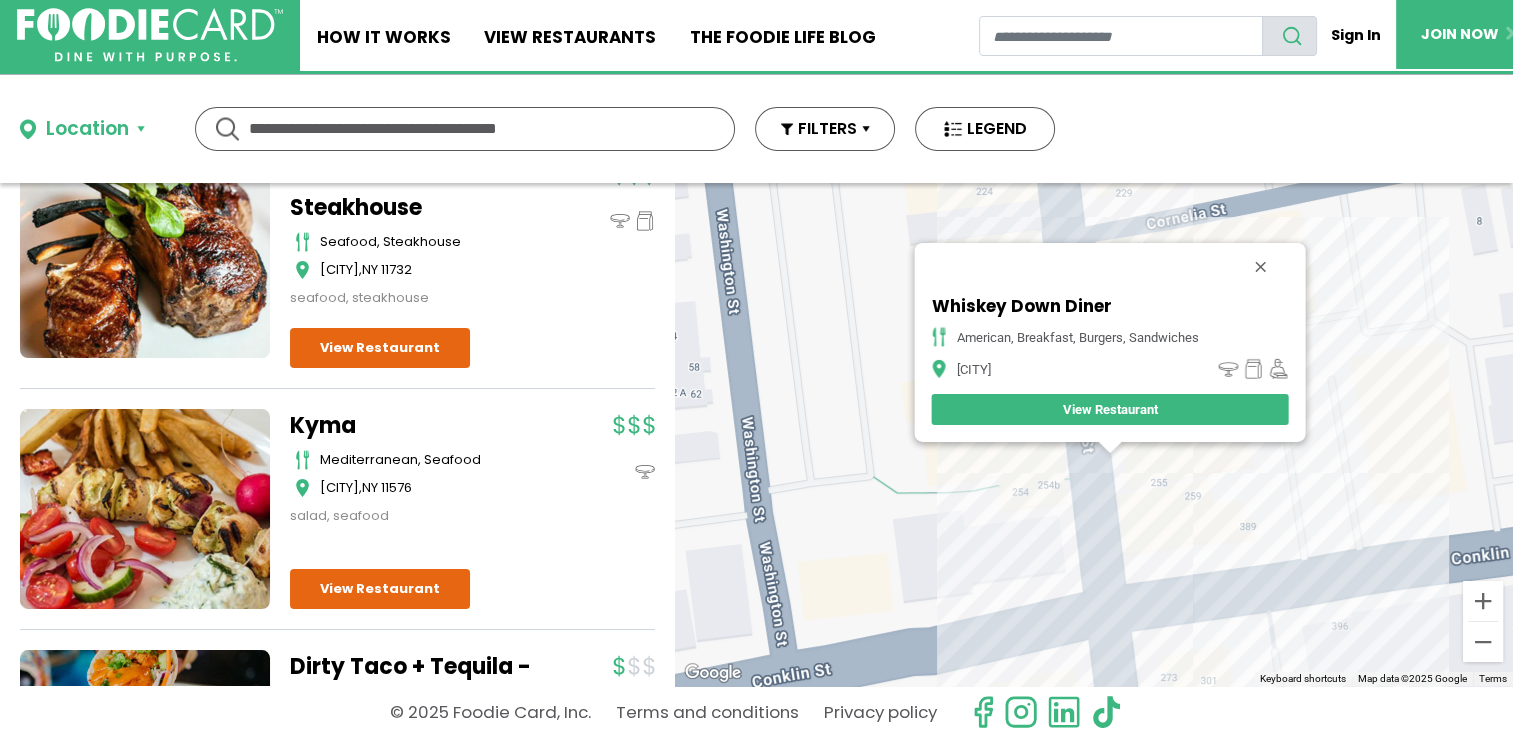 click at bounding box center (1110, 448) 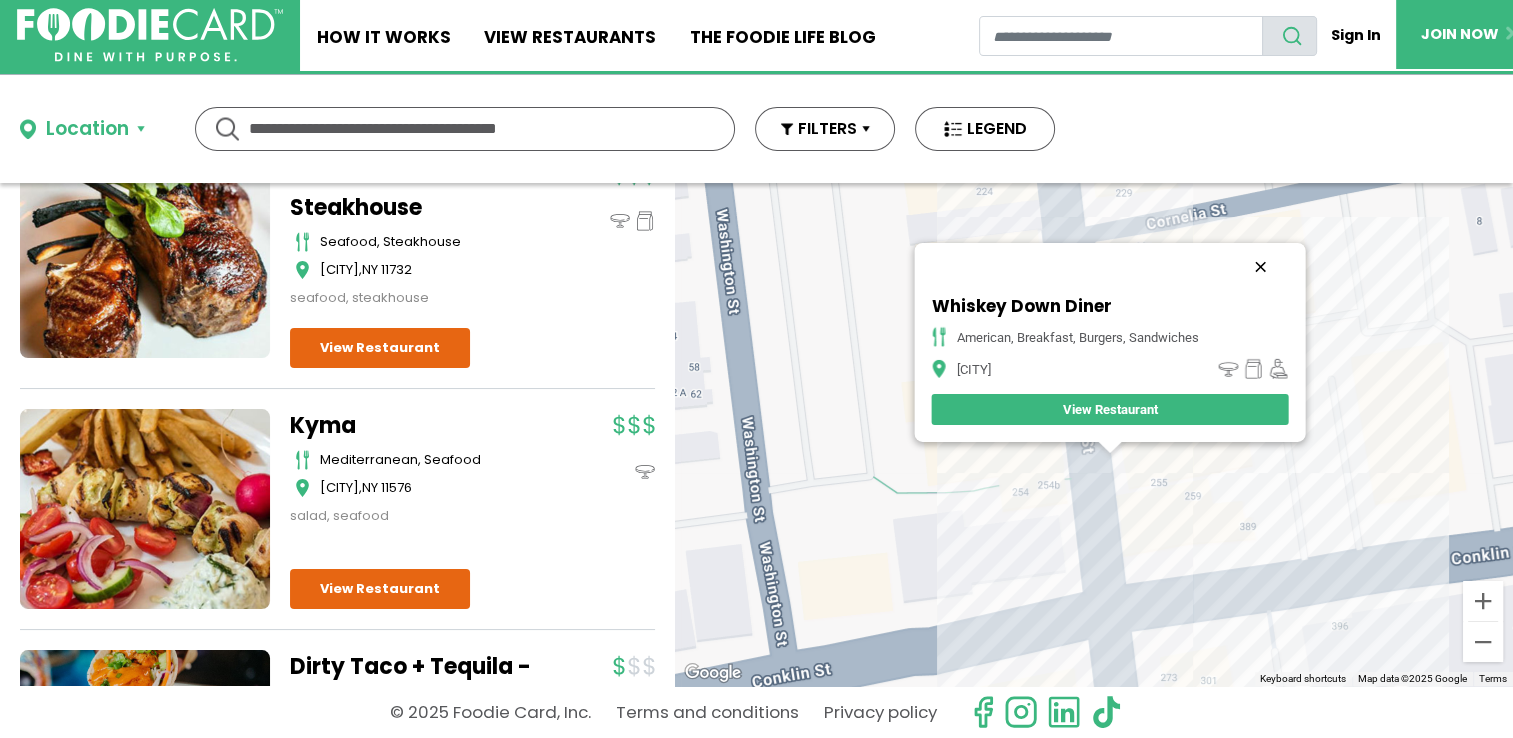 click at bounding box center [1261, 266] 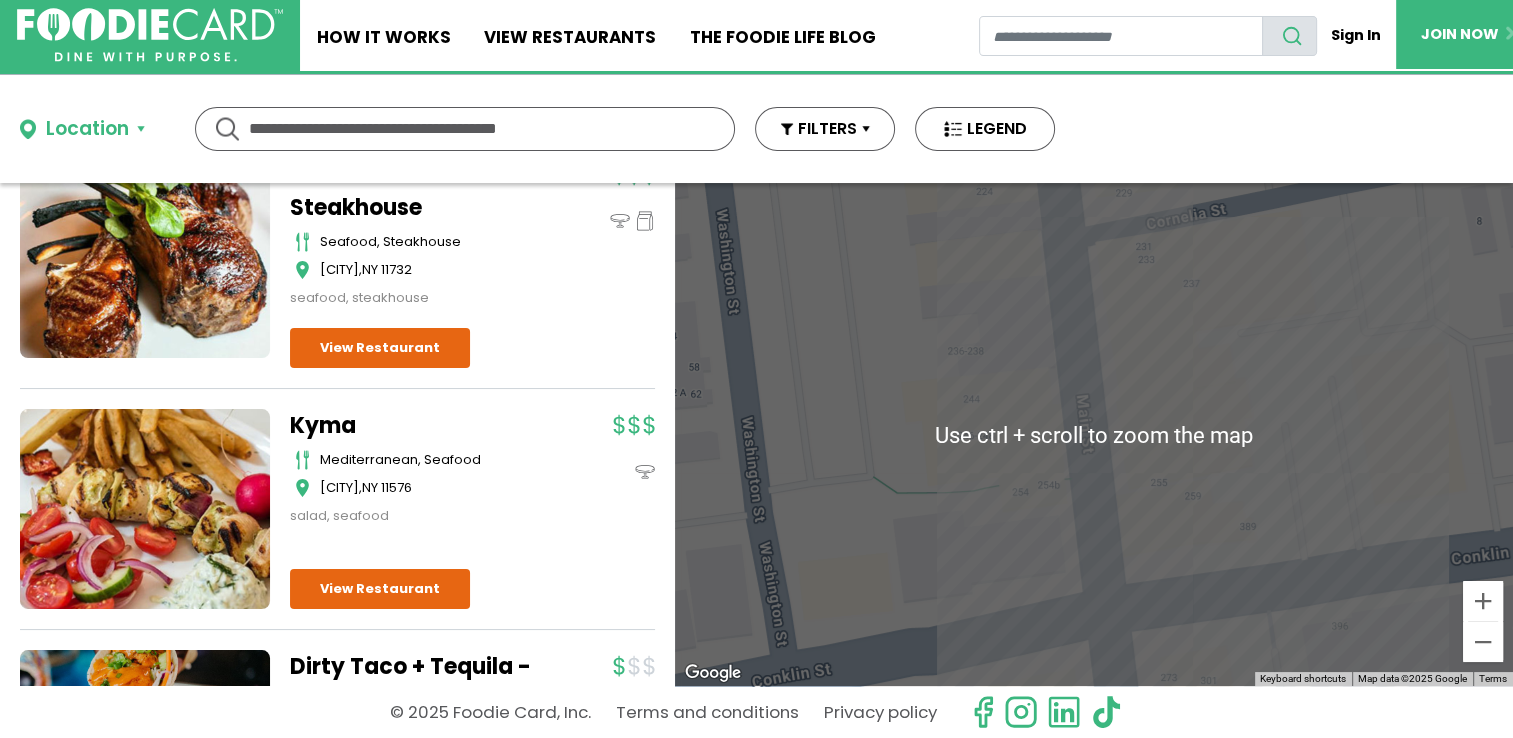 click on "To navigate, press the arrow keys." at bounding box center (1094, 434) 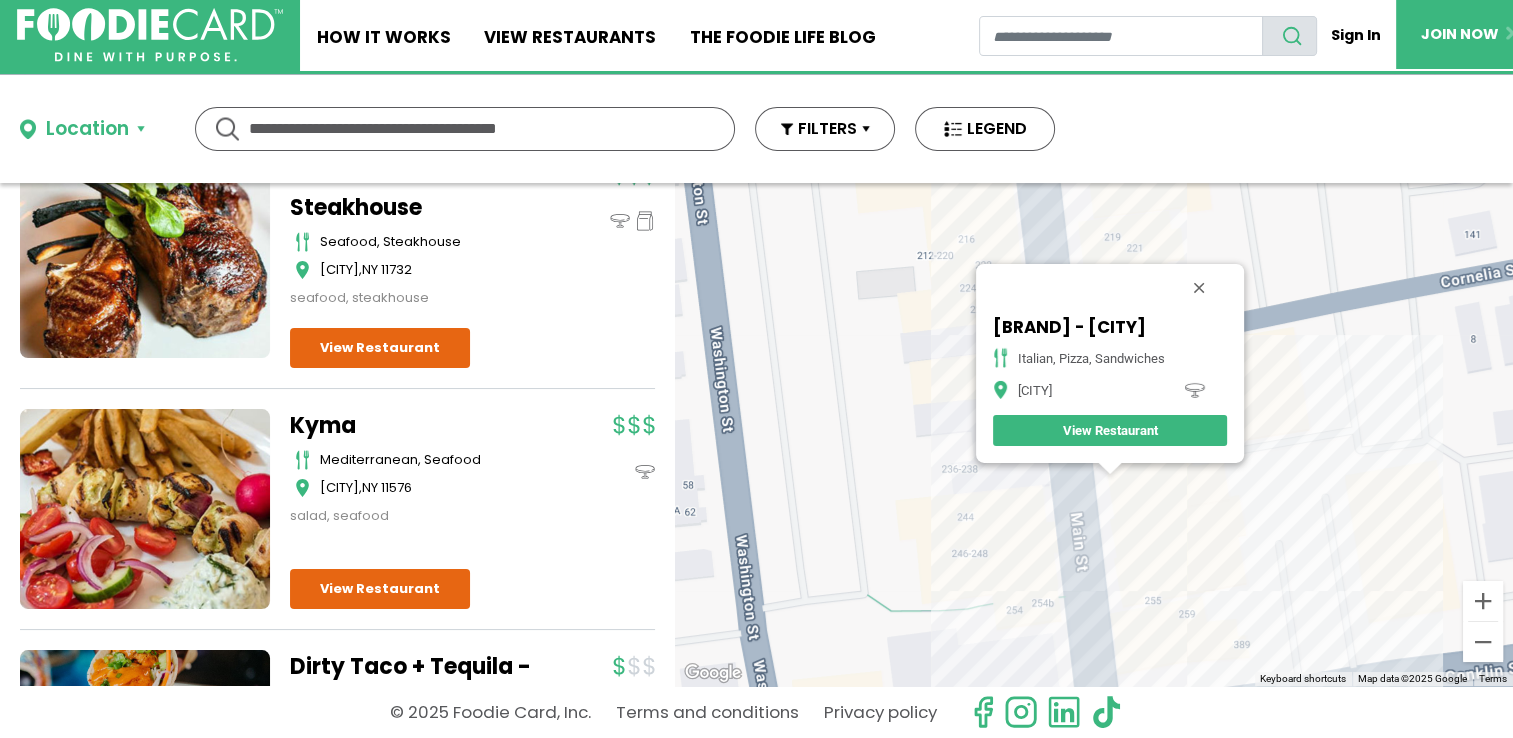 click on "To navigate, press the arrow keys. Vespa Italian Kitchen & Bar - [CITY] italian, pizza, sandwiches [CITY] View Restaurant" at bounding box center (1094, 434) 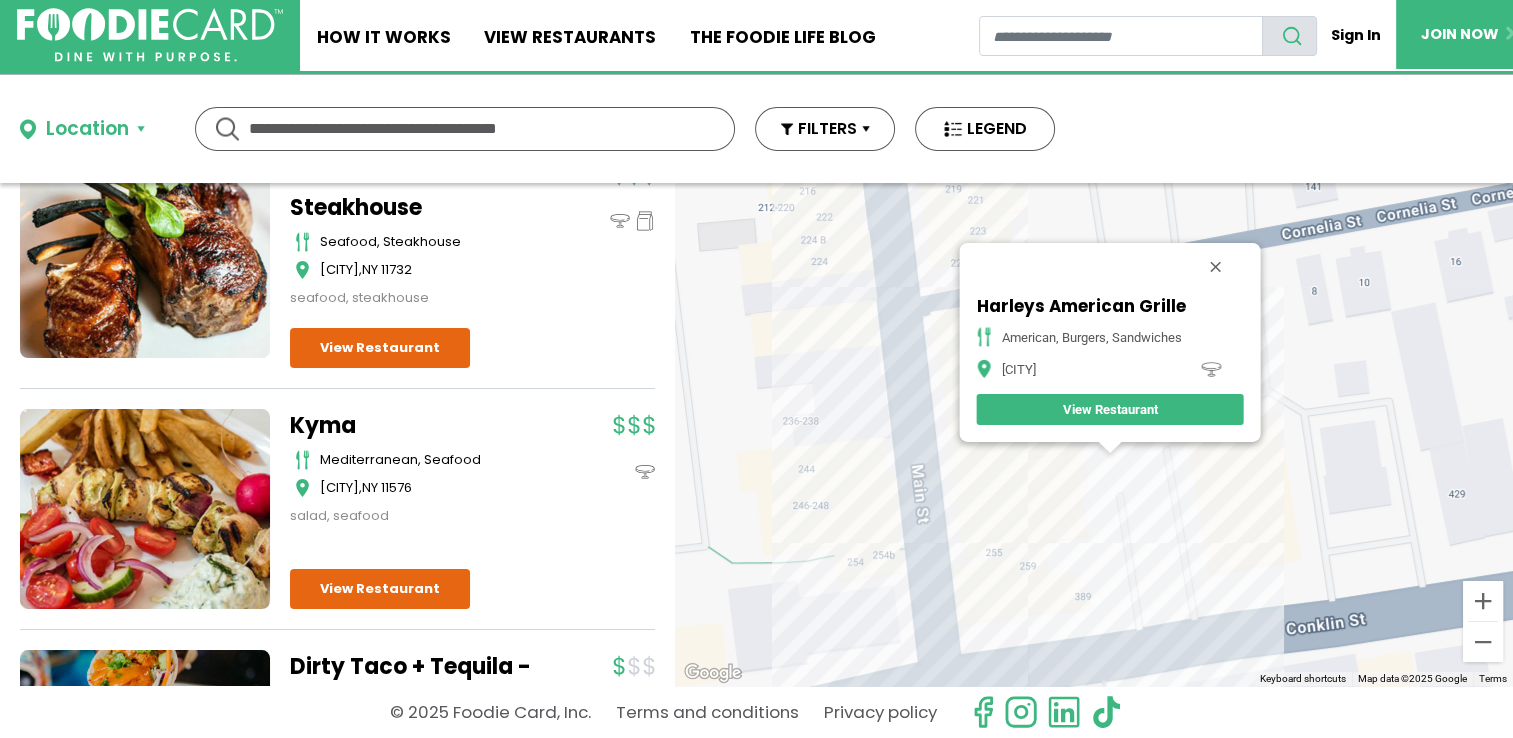 click on "To navigate, press the arrow keys. Harleys American Grille american, burgers, sandwiches [CITY] View Restaurant" at bounding box center (1094, 434) 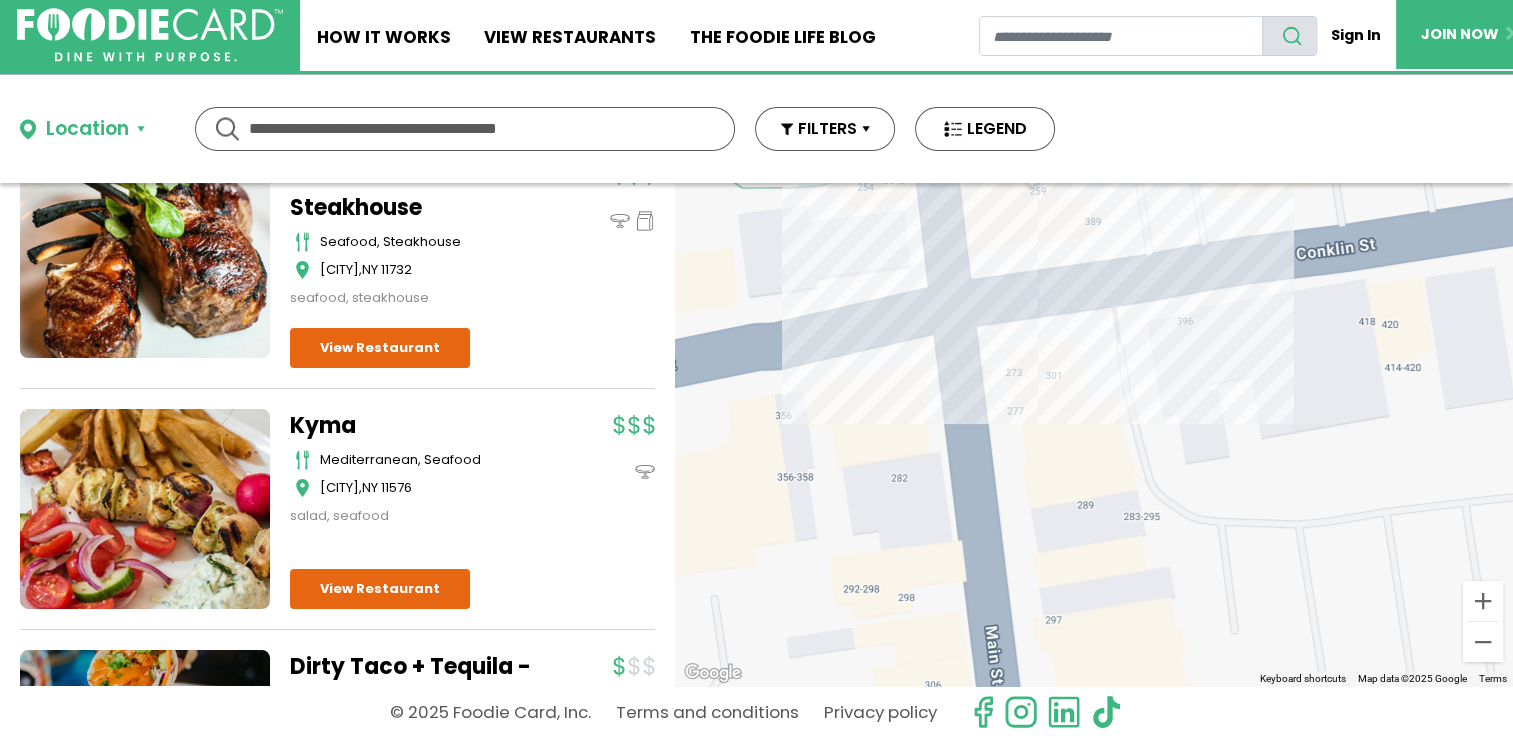 drag, startPoint x: 1275, startPoint y: 398, endPoint x: 1195, endPoint y: 143, distance: 267.25455 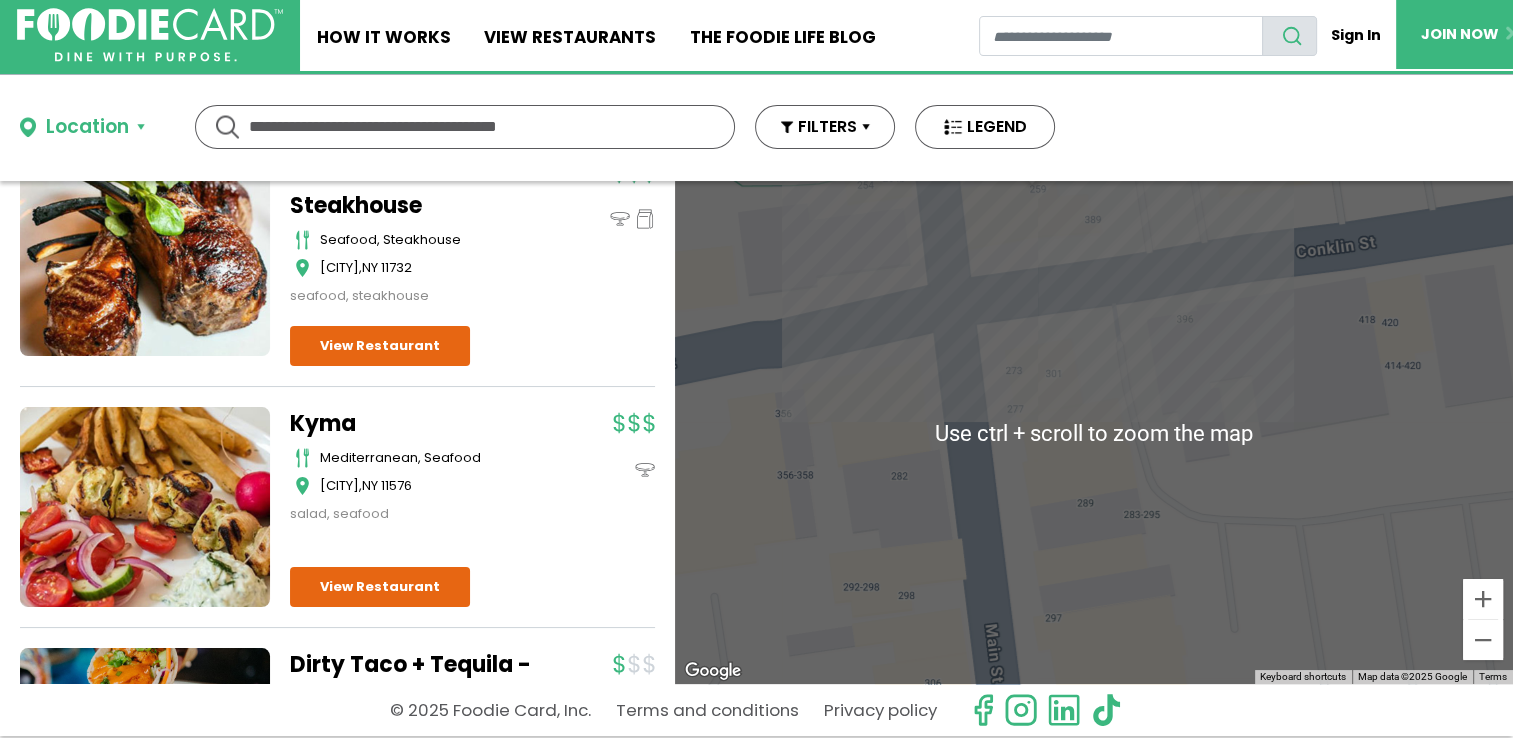 scroll, scrollTop: 0, scrollLeft: 0, axis: both 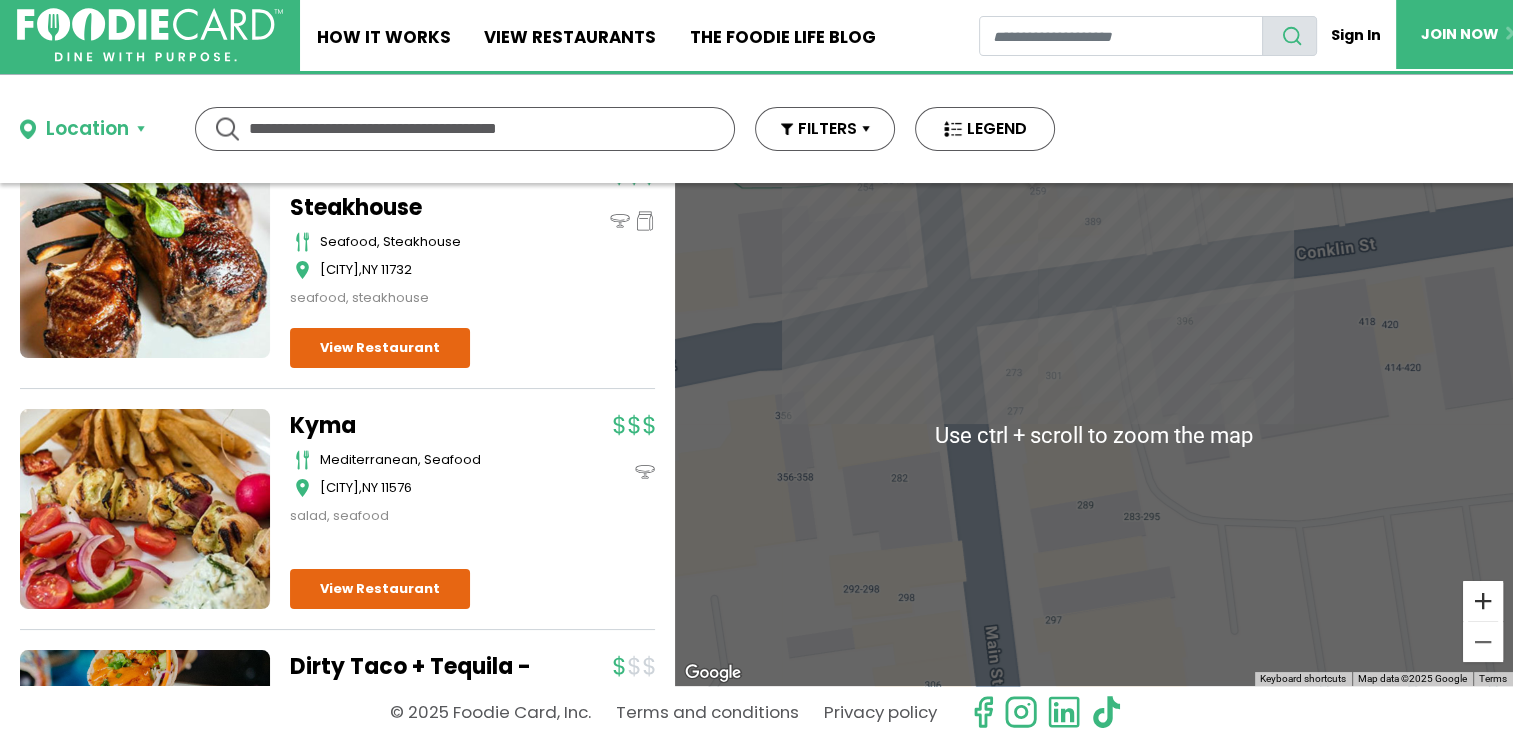 click at bounding box center (1483, 601) 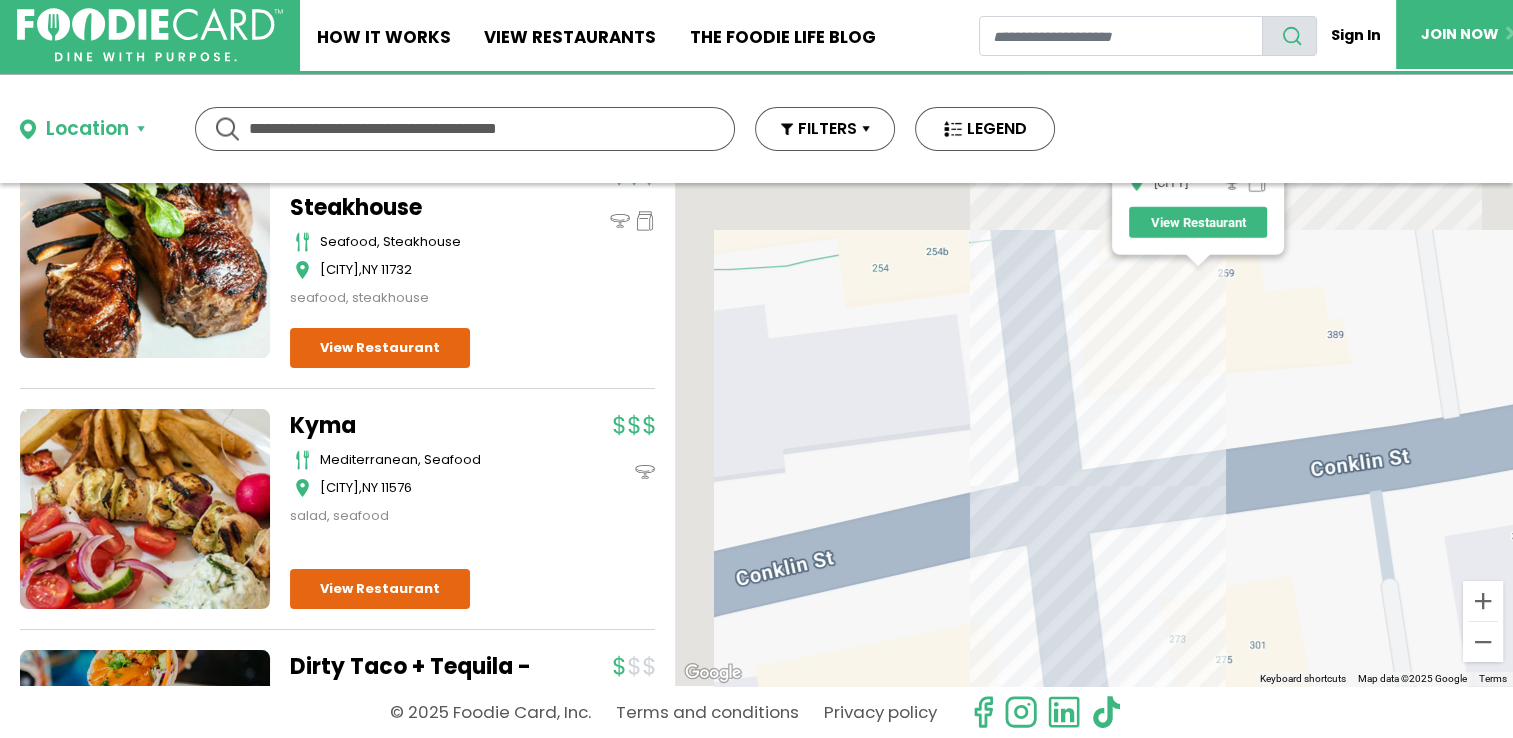 drag, startPoint x: 1052, startPoint y: 270, endPoint x: 1302, endPoint y: 614, distance: 425.24817 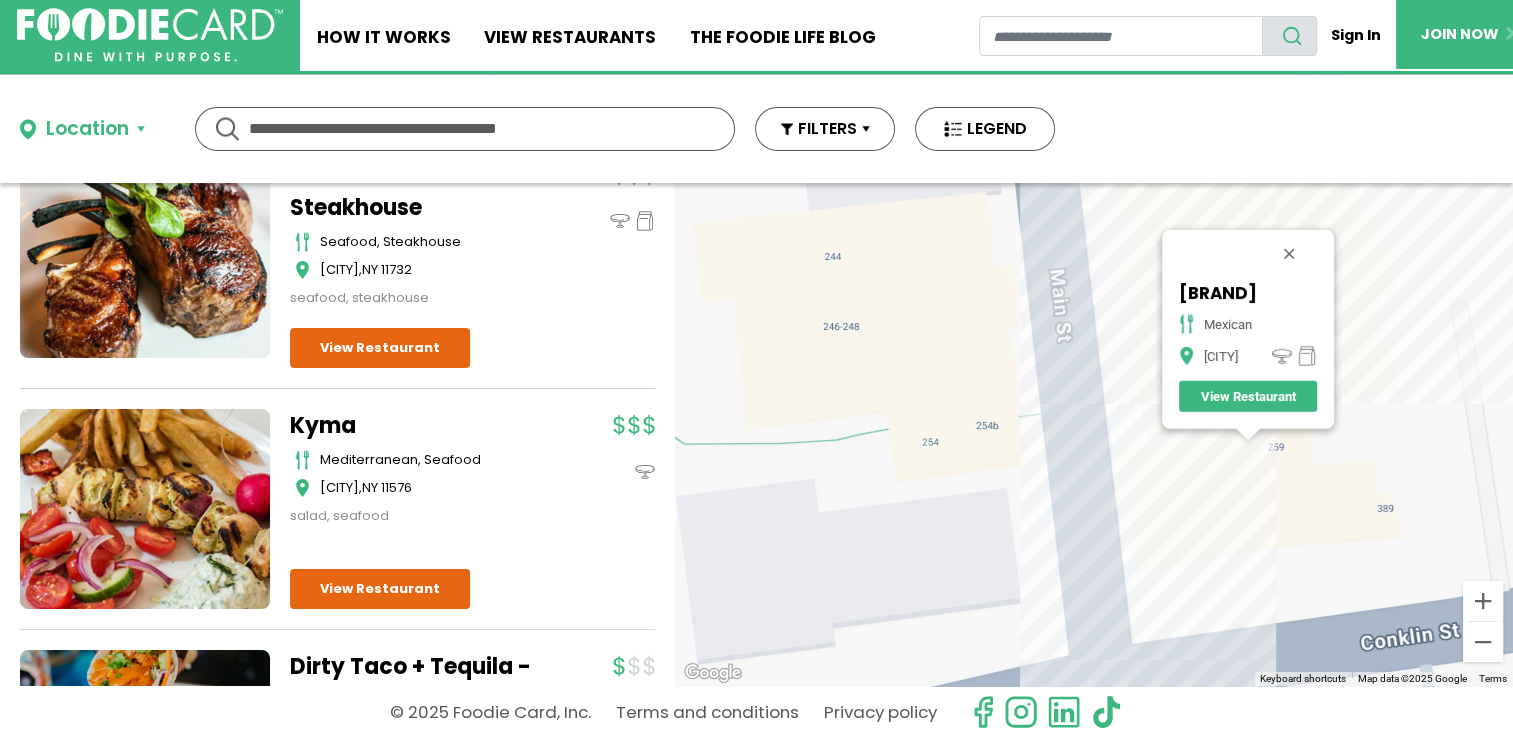 drag, startPoint x: 1250, startPoint y: 371, endPoint x: 1301, endPoint y: 596, distance: 230.70761 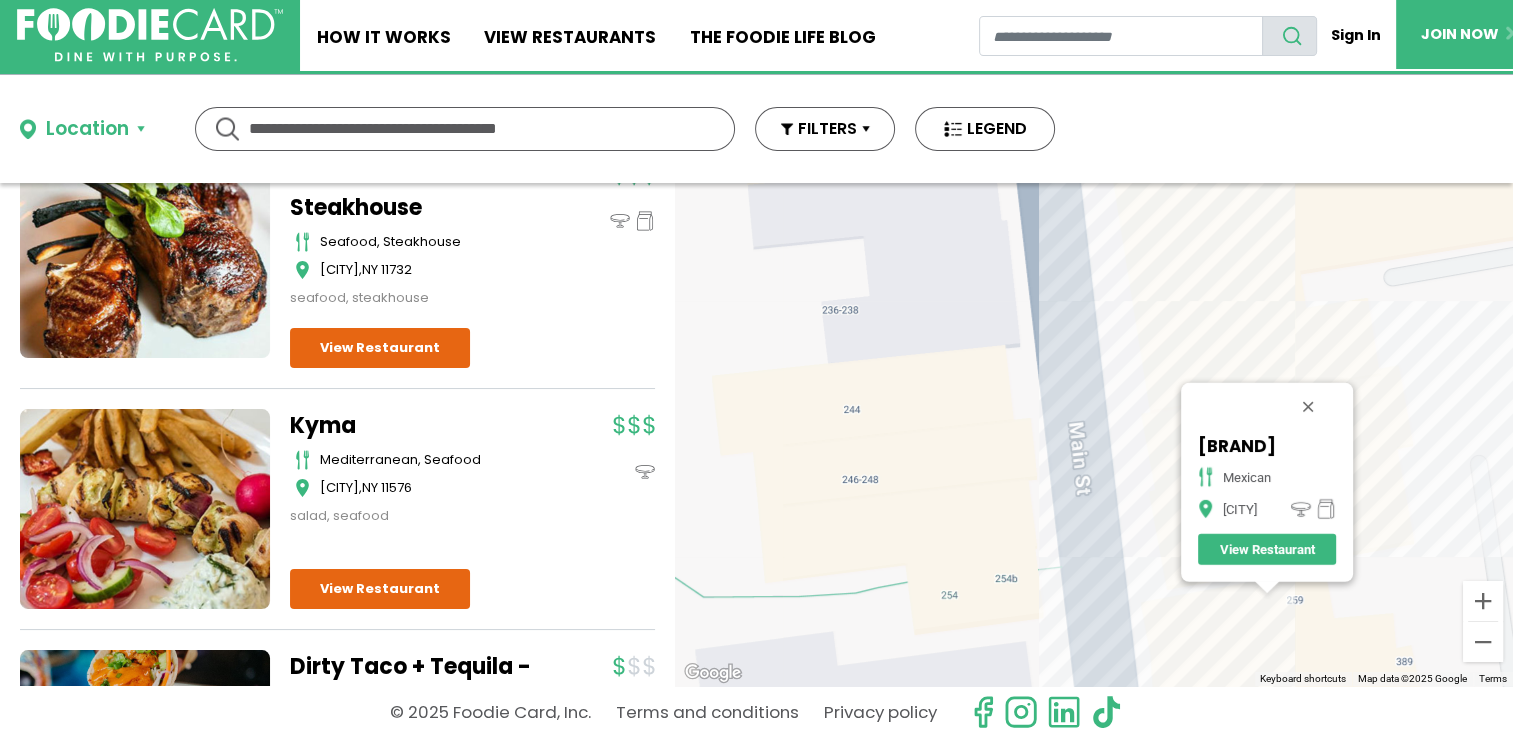 drag, startPoint x: 1132, startPoint y: 327, endPoint x: 1136, endPoint y: 409, distance: 82.0975 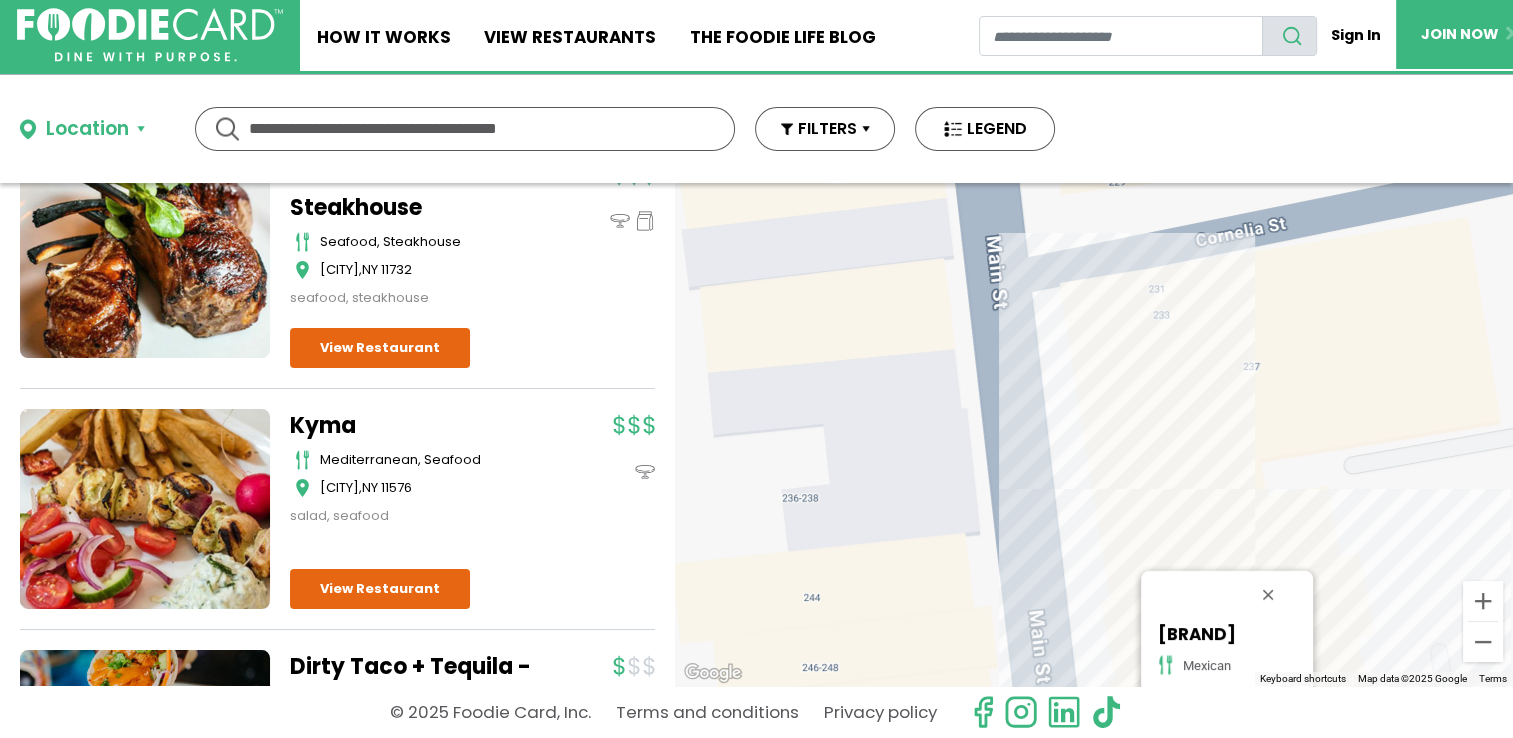drag, startPoint x: 1184, startPoint y: 271, endPoint x: 1144, endPoint y: 462, distance: 195.14354 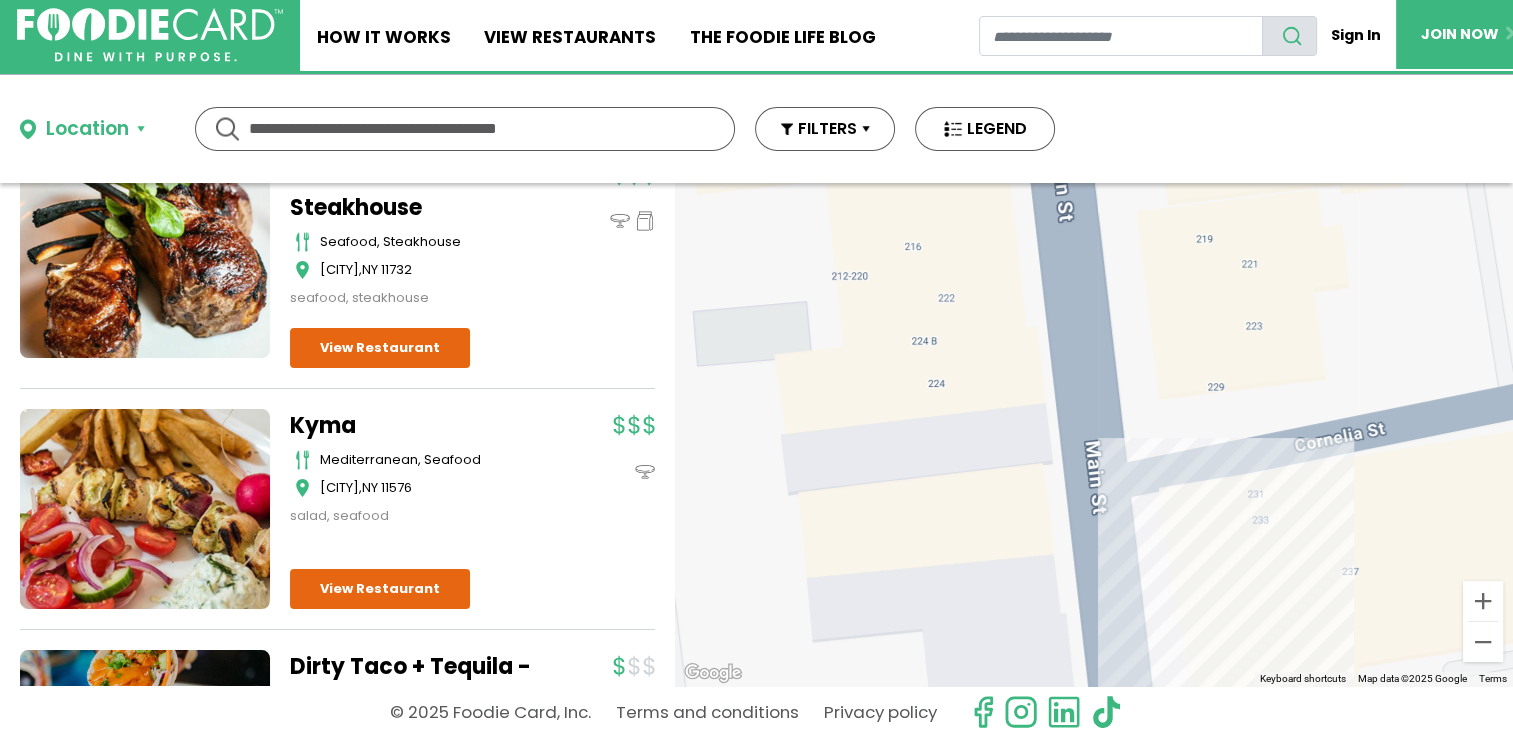drag, startPoint x: 1170, startPoint y: 406, endPoint x: 1209, endPoint y: 534, distance: 133.80957 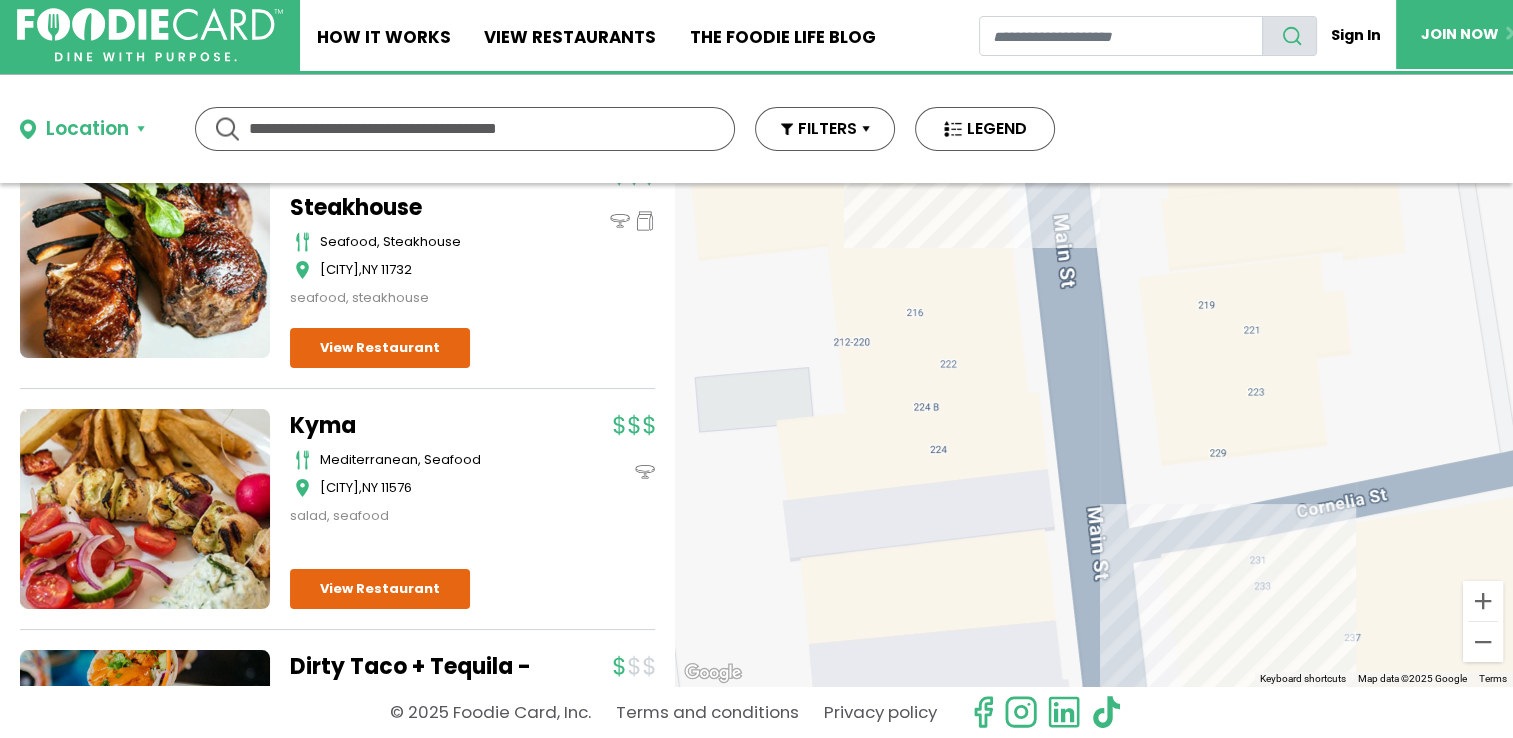 drag, startPoint x: 1209, startPoint y: 438, endPoint x: 1215, endPoint y: 494, distance: 56.32051 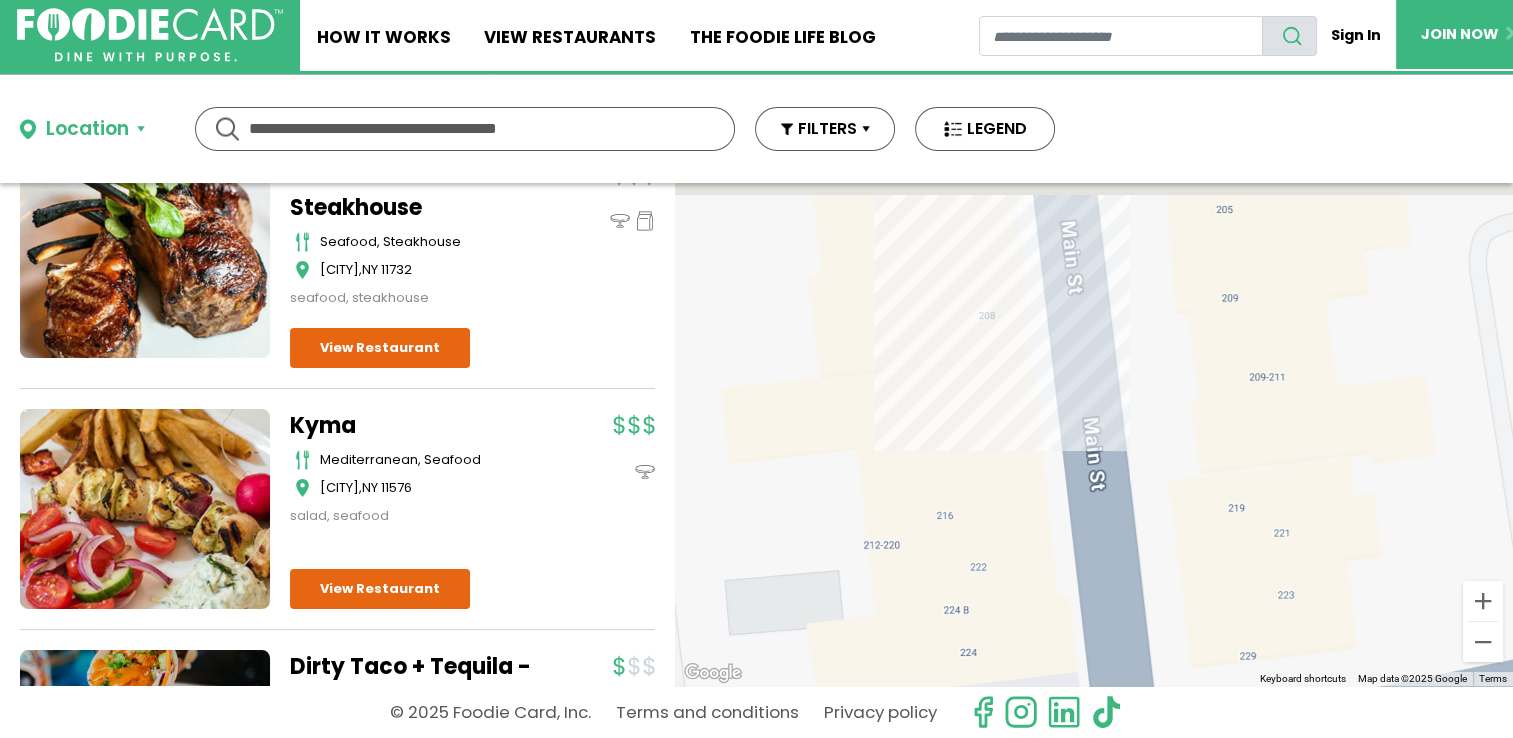 drag, startPoint x: 1181, startPoint y: 286, endPoint x: 1210, endPoint y: 410, distance: 127.345985 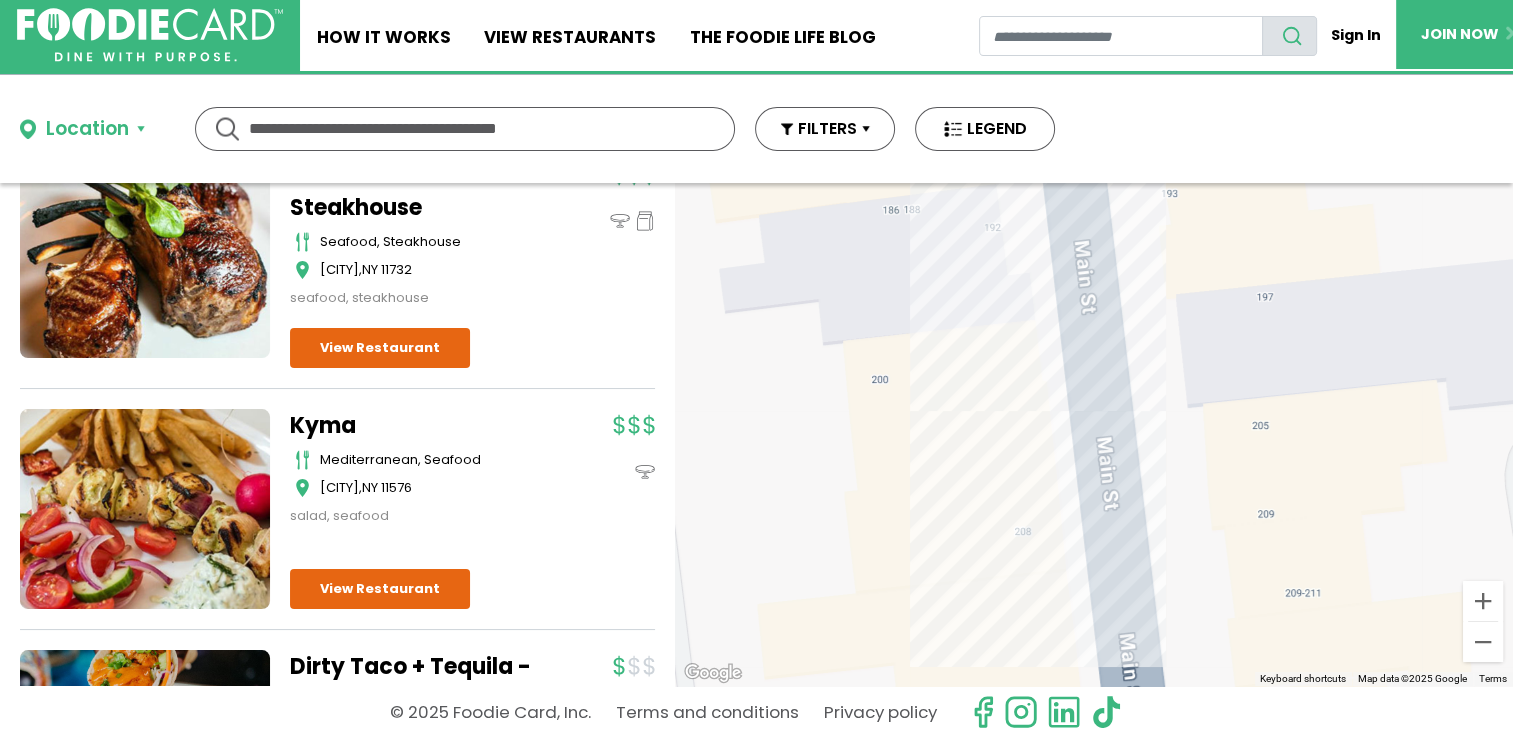 drag, startPoint x: 1211, startPoint y: 371, endPoint x: 1213, endPoint y: 394, distance: 23.086792 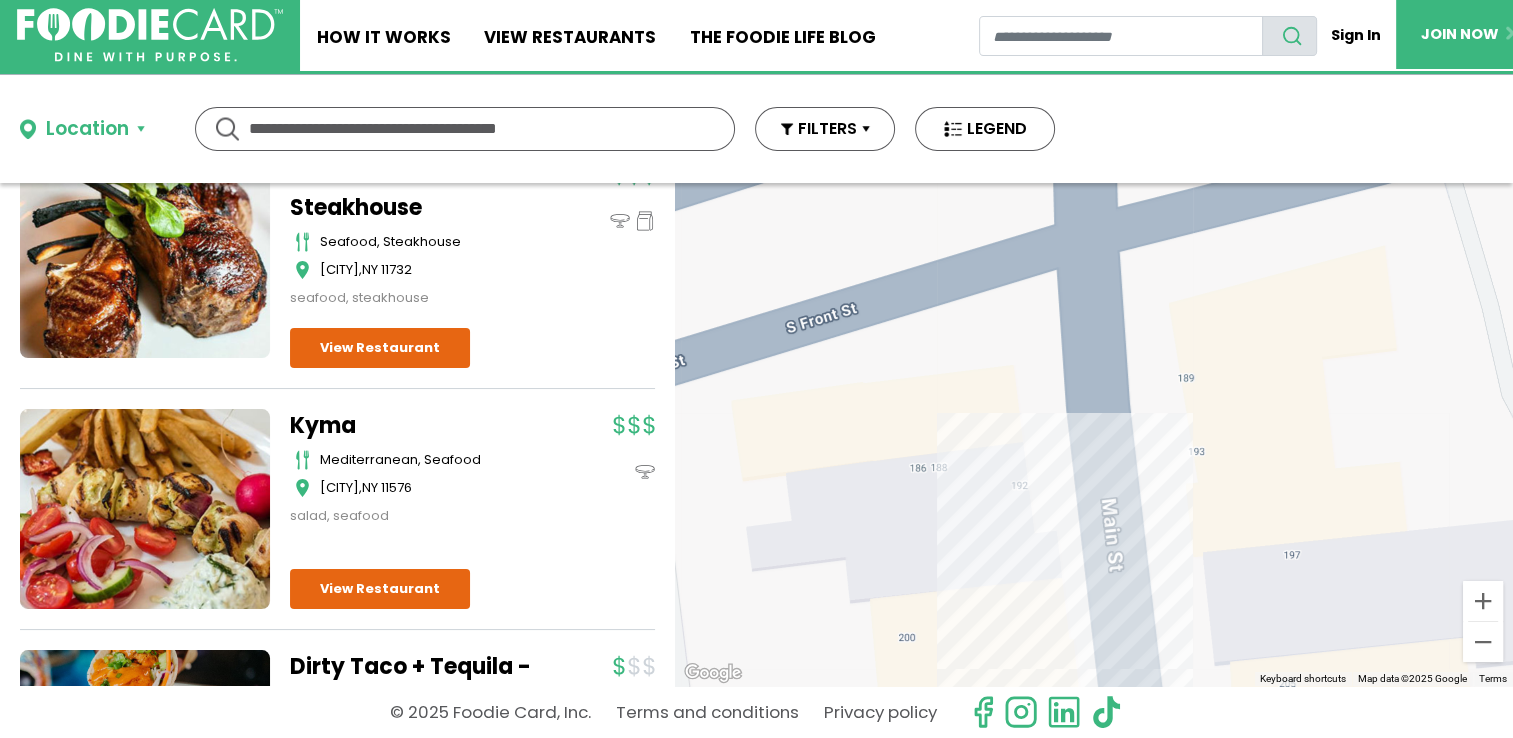 drag, startPoint x: 1185, startPoint y: 371, endPoint x: 1200, endPoint y: 492, distance: 121.92621 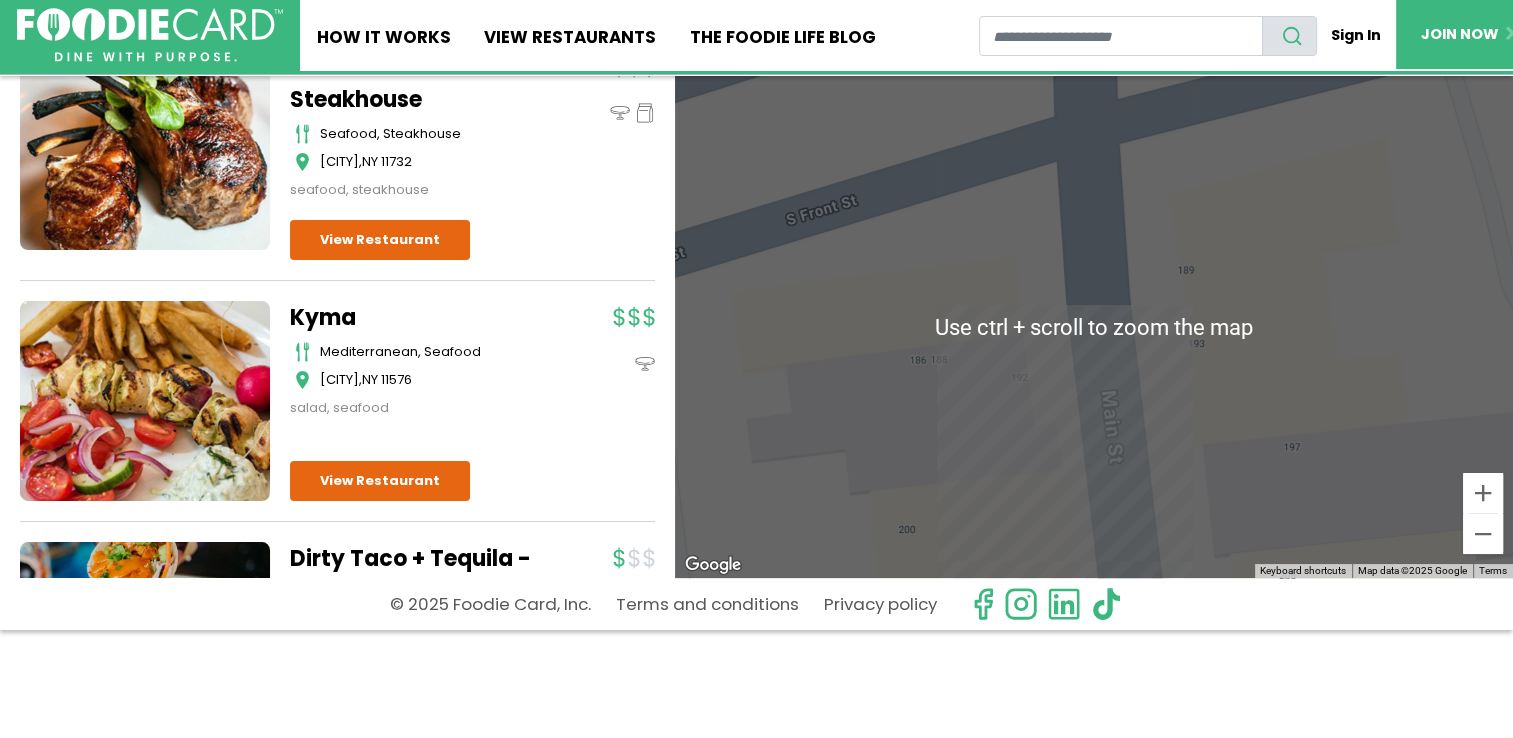 scroll, scrollTop: 115, scrollLeft: 0, axis: vertical 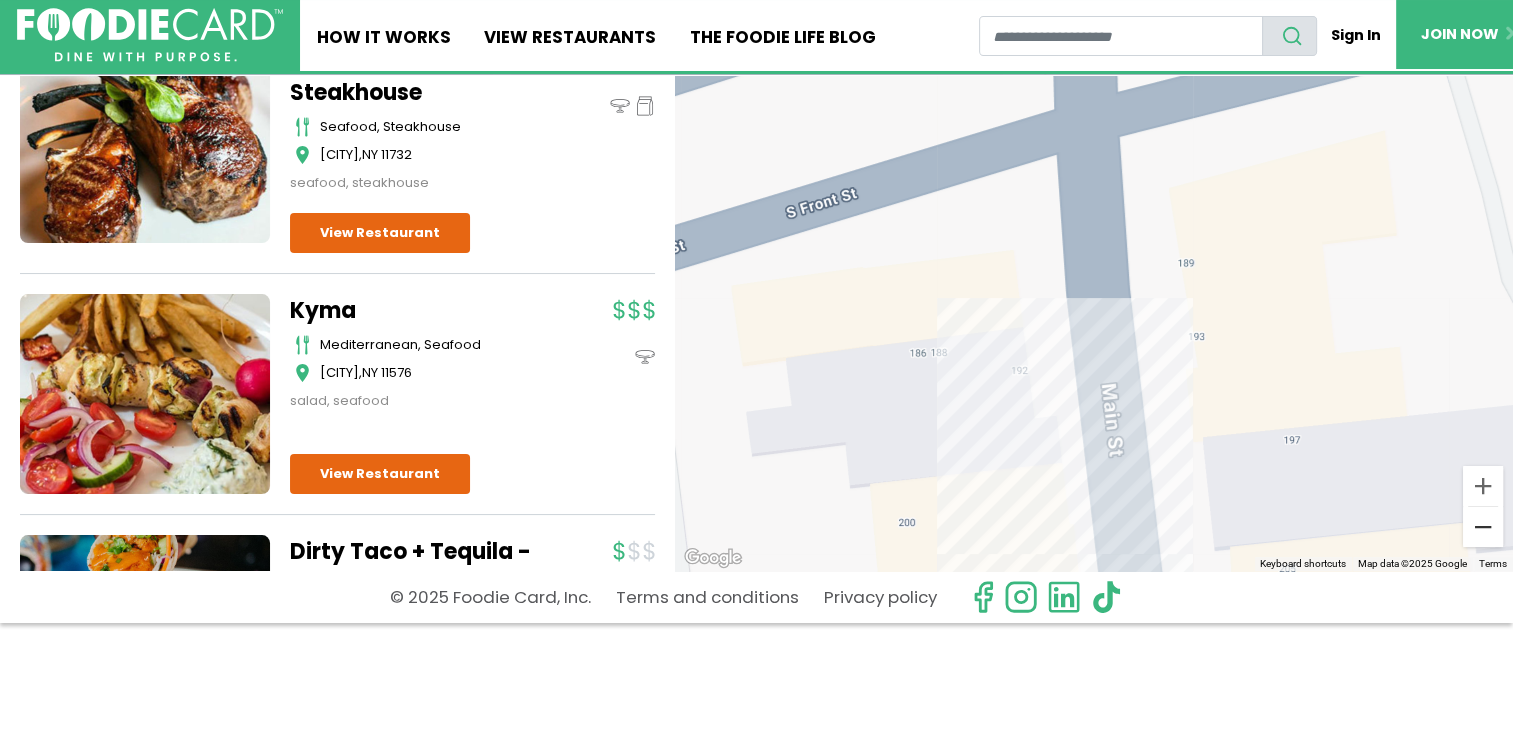 click at bounding box center [1483, 527] 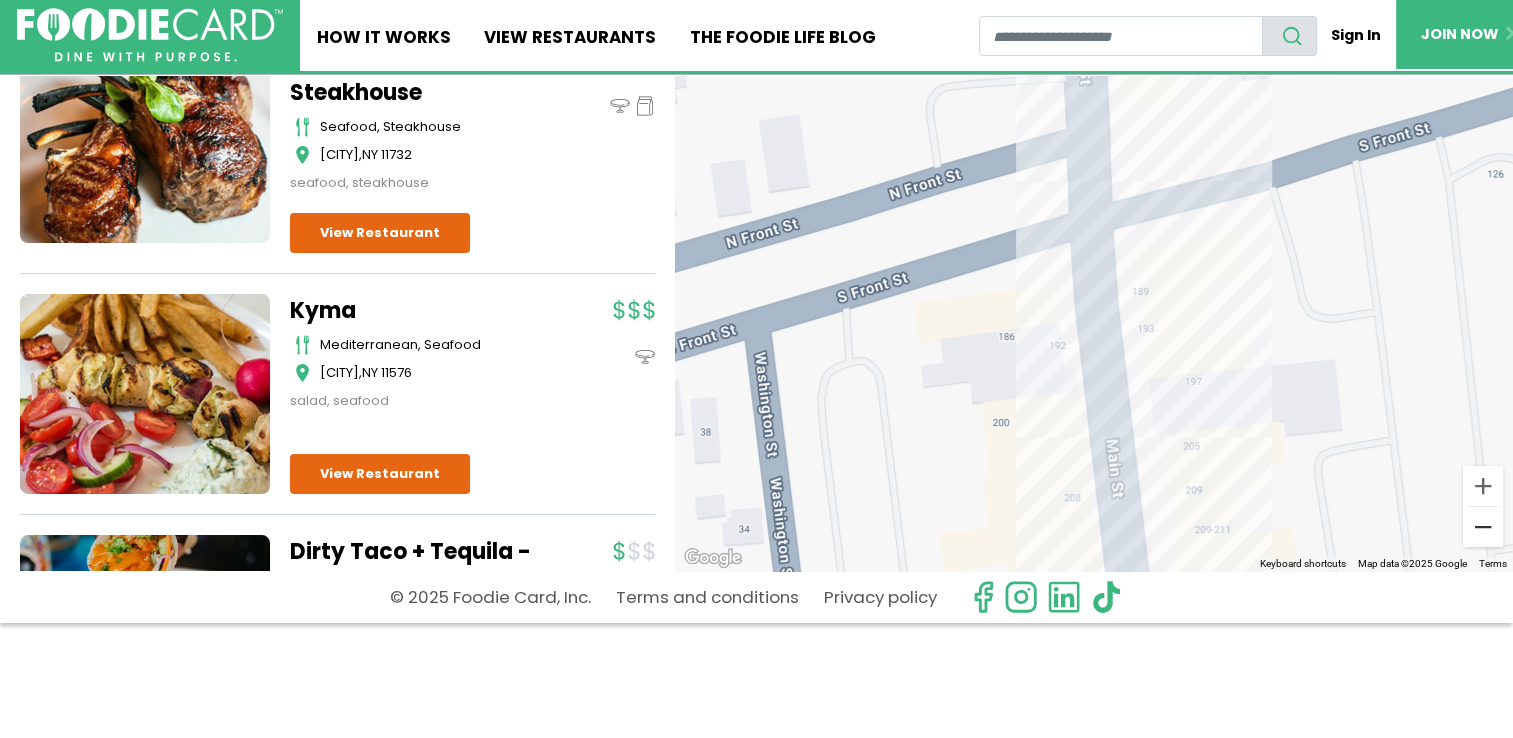 click at bounding box center [1483, 527] 